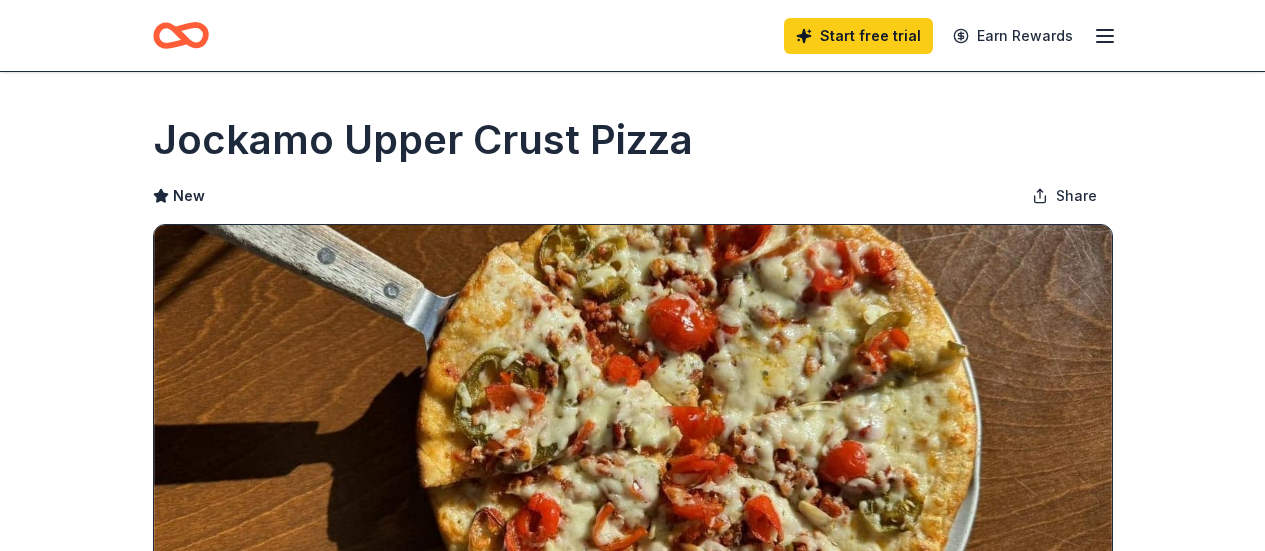 scroll, scrollTop: 0, scrollLeft: 0, axis: both 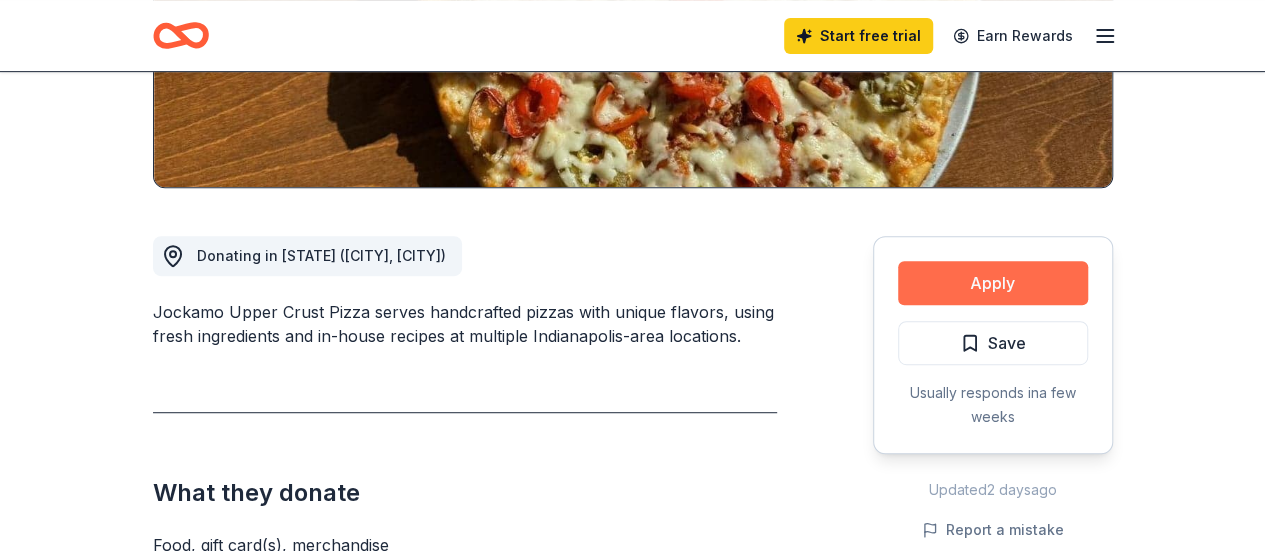 click on "Apply" at bounding box center [993, 283] 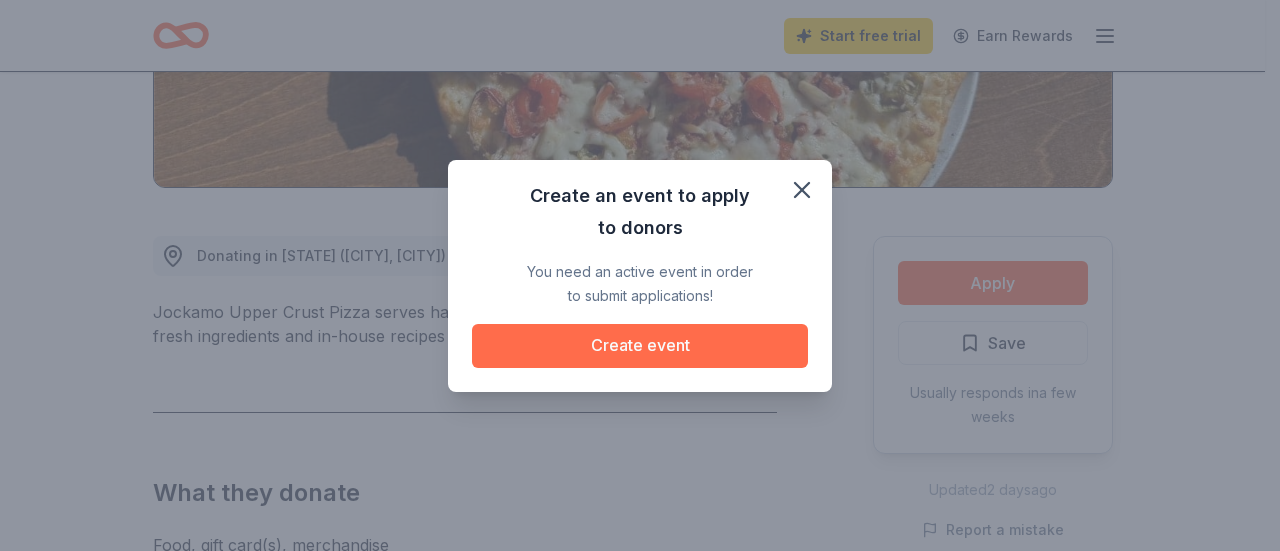 click on "Create event" at bounding box center (640, 346) 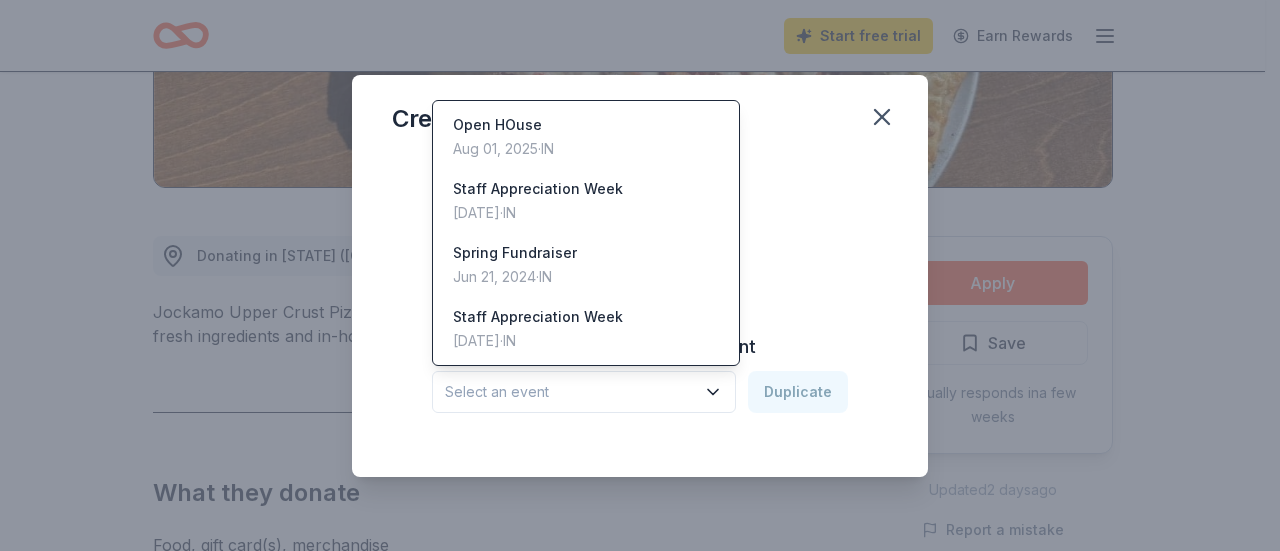 click 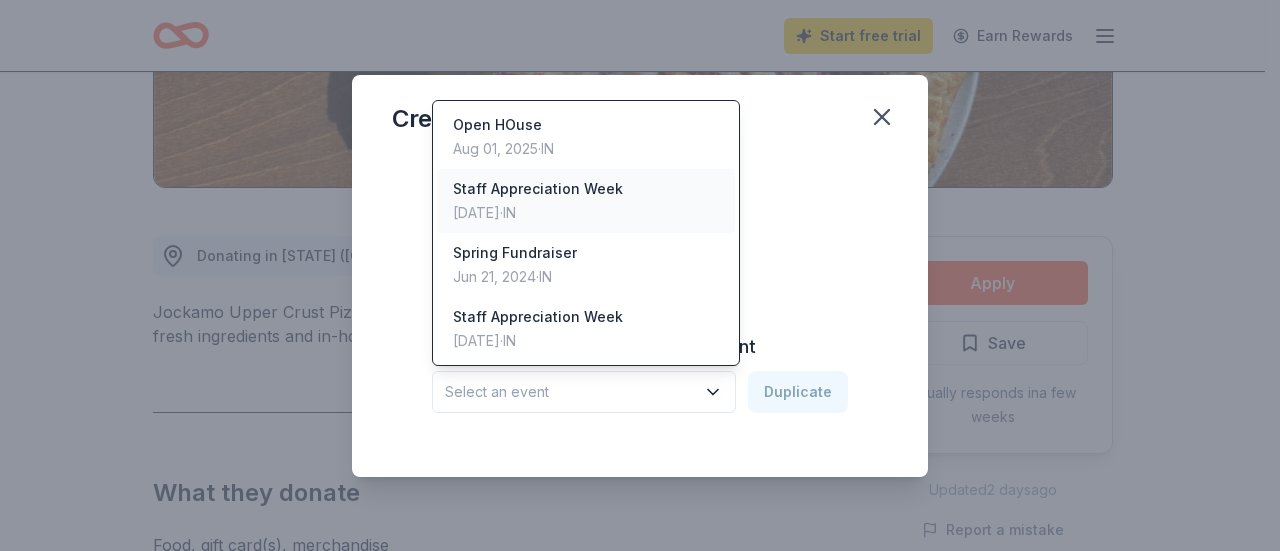 click on "[DATE]  ·  [STATE]" at bounding box center [538, 213] 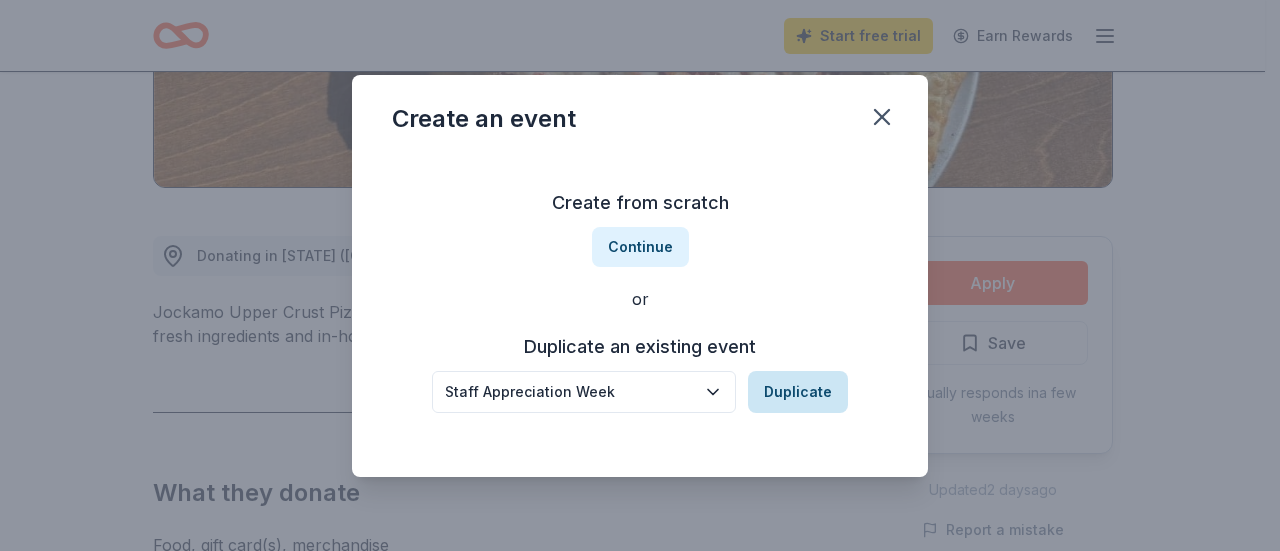 click on "Duplicate" at bounding box center (798, 392) 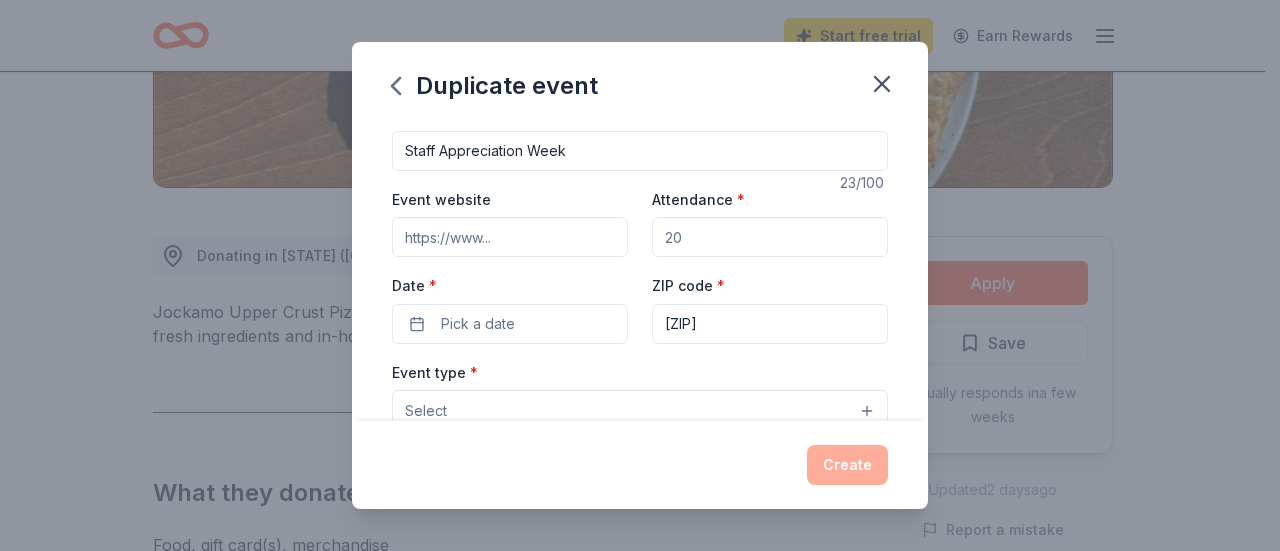 scroll, scrollTop: 7, scrollLeft: 0, axis: vertical 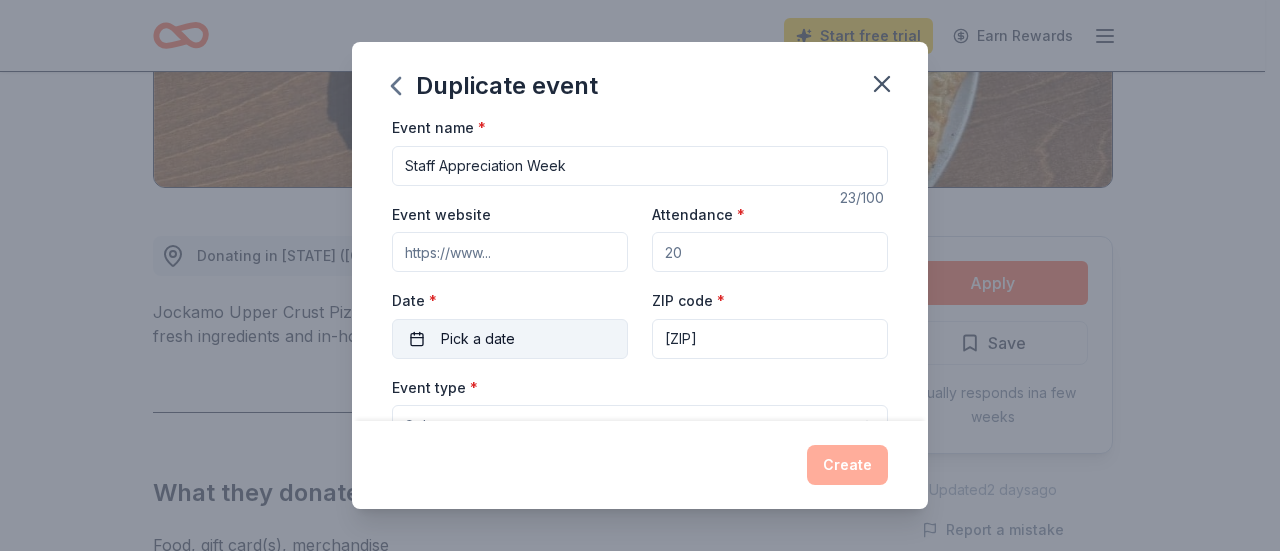 click on "Pick a date" at bounding box center [510, 339] 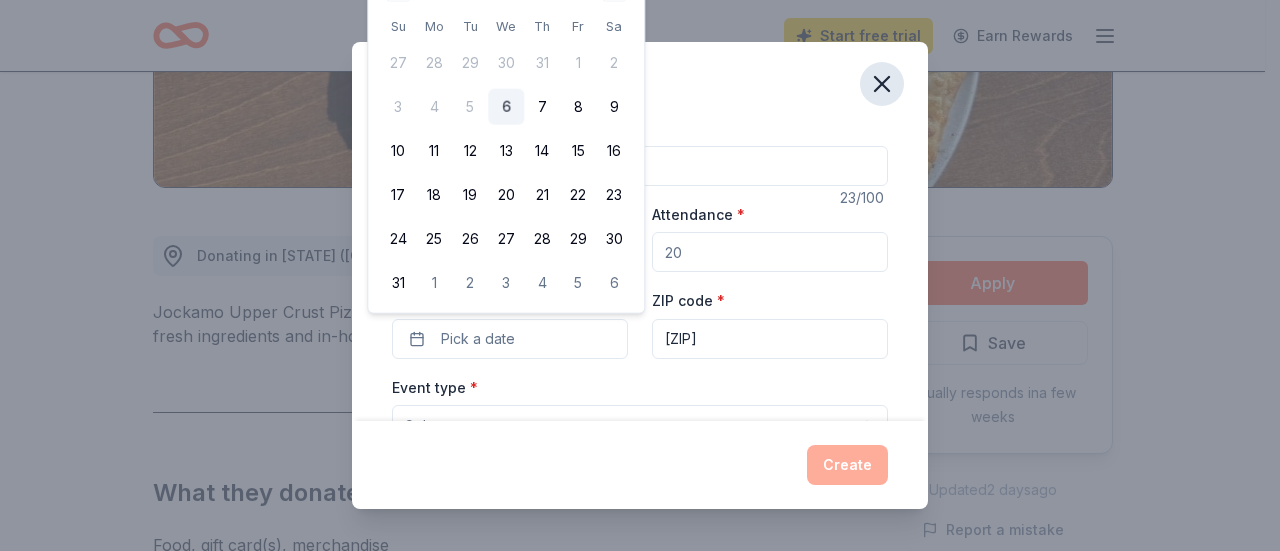 click 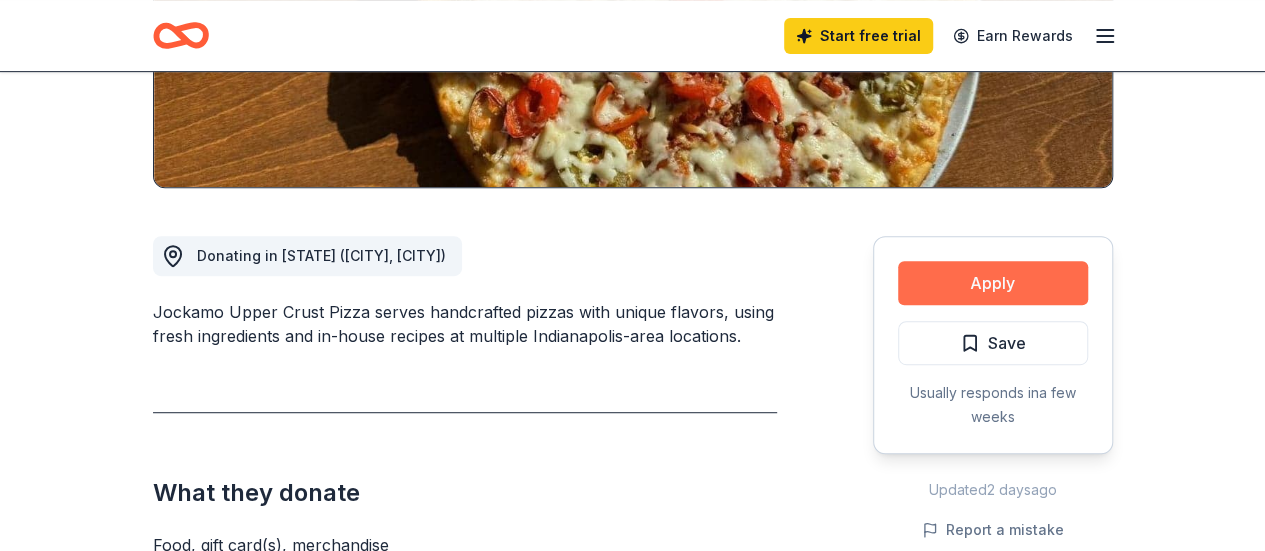 click on "Apply" at bounding box center [993, 283] 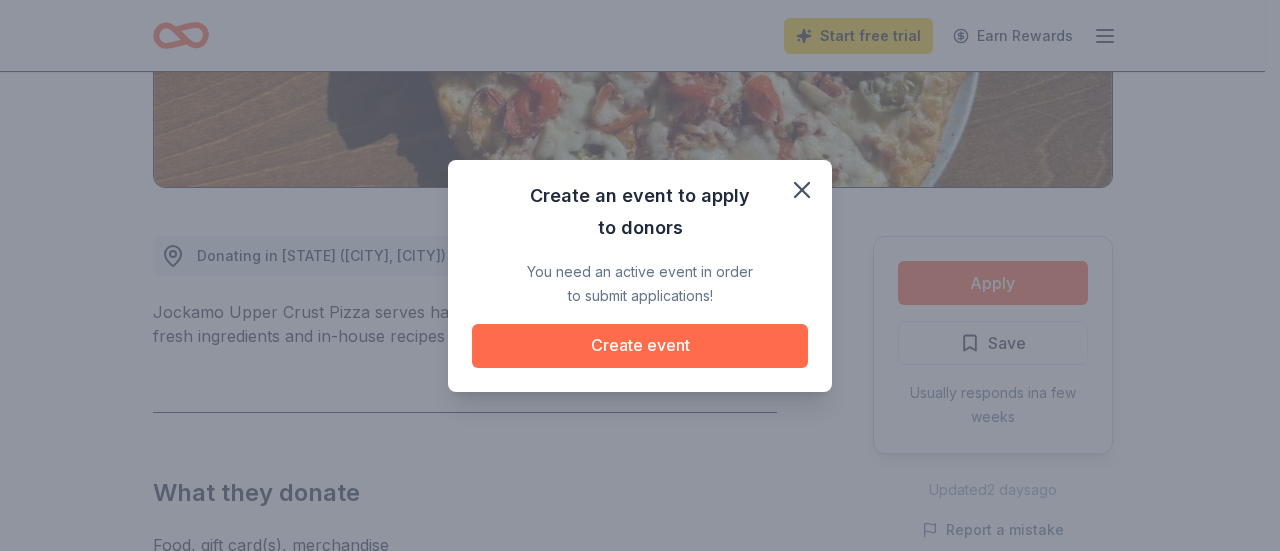 click on "Create event" at bounding box center (640, 346) 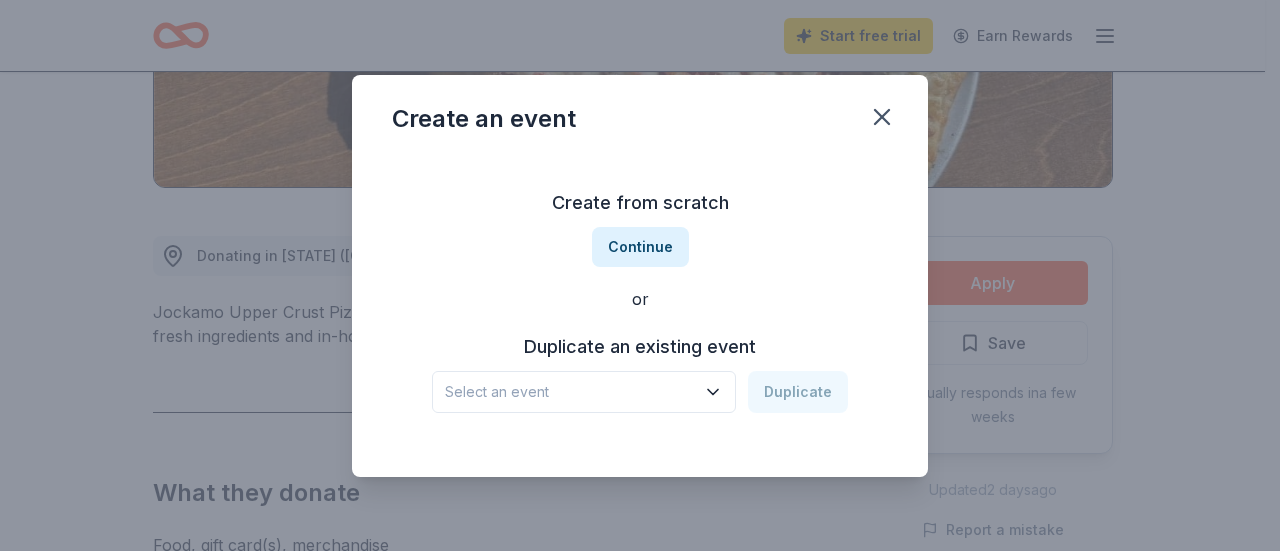 drag, startPoint x: 862, startPoint y: 125, endPoint x: 783, endPoint y: 290, distance: 182.93715 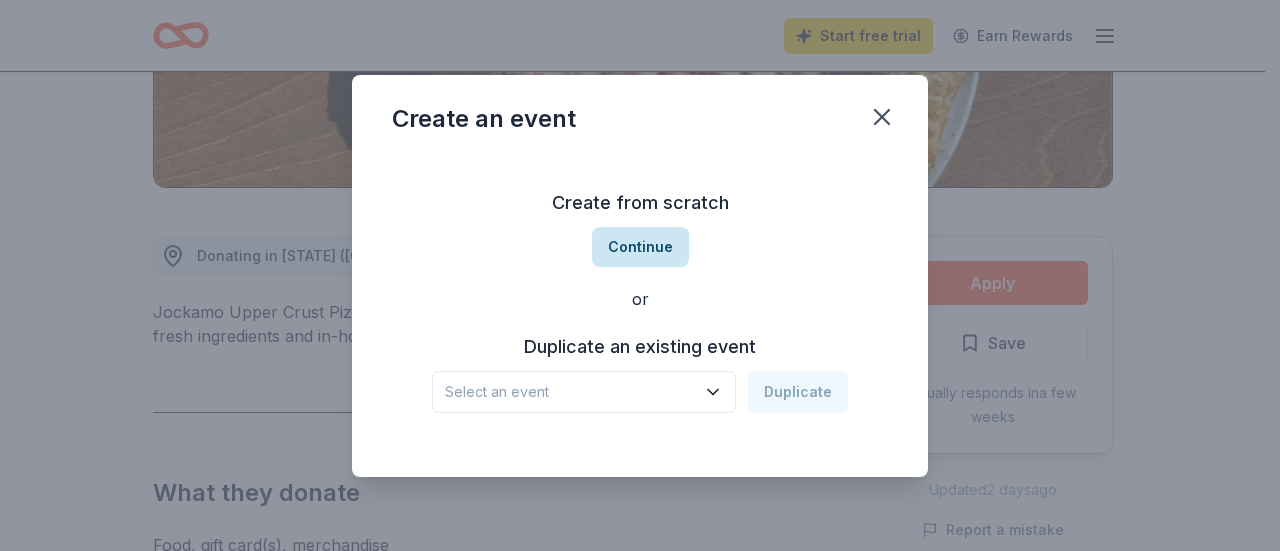 click on "Continue" at bounding box center [640, 247] 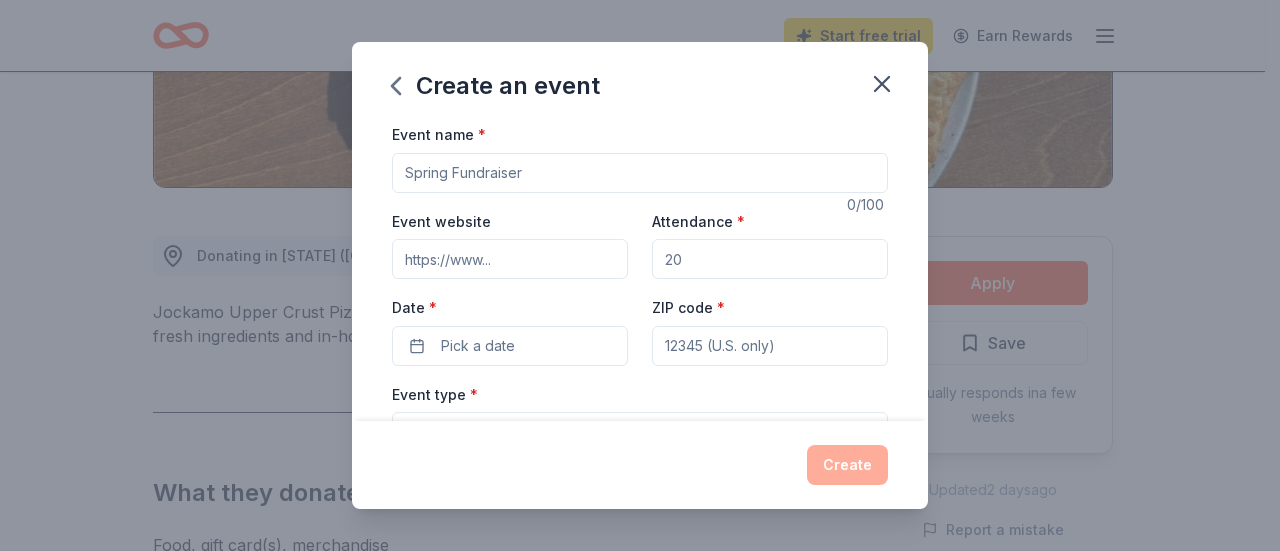 click on "Event name *" at bounding box center (640, 173) 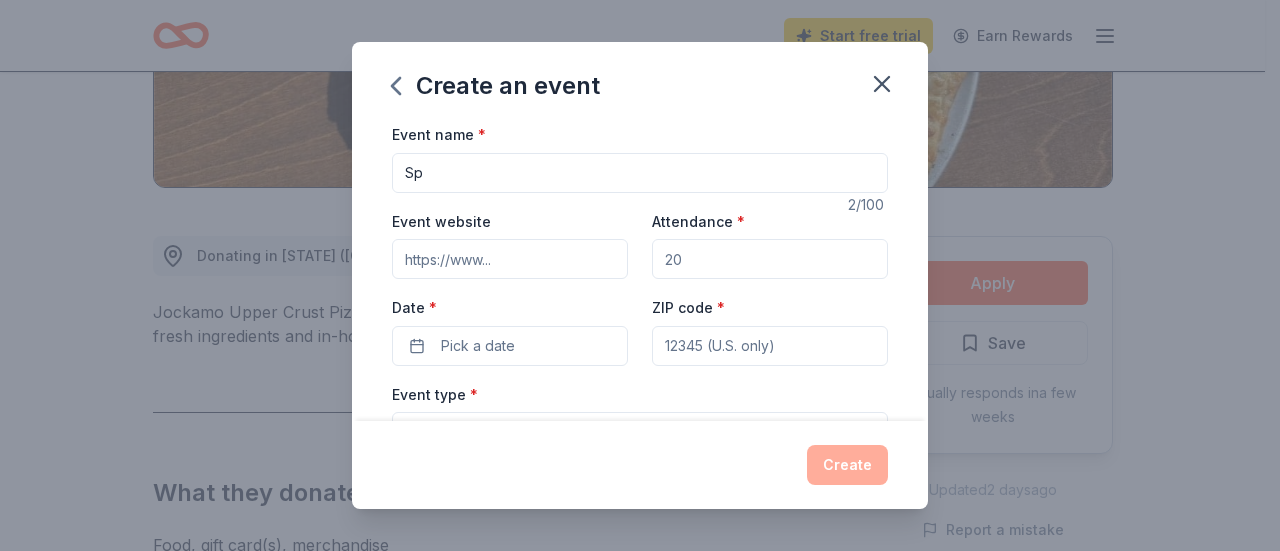type on "S" 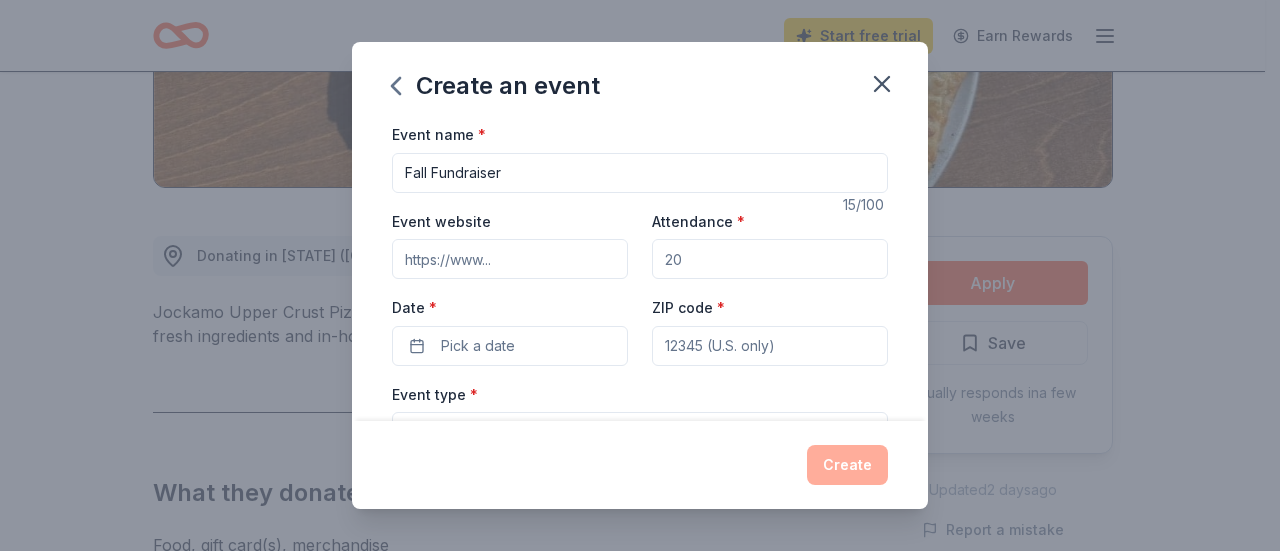 type on "Fall Fundraiser" 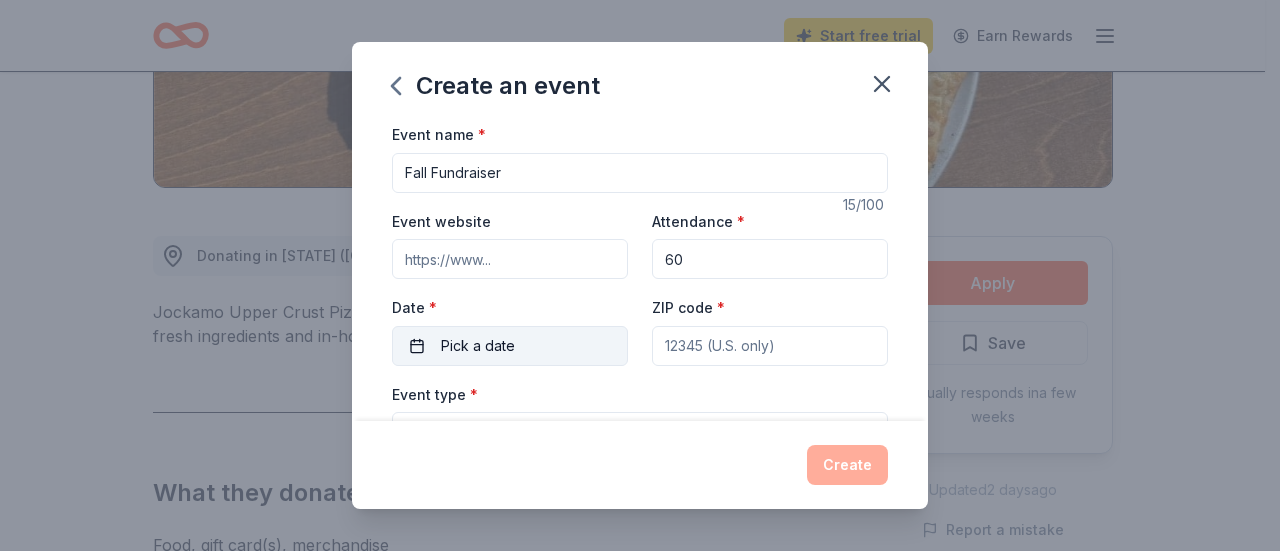 type on "60" 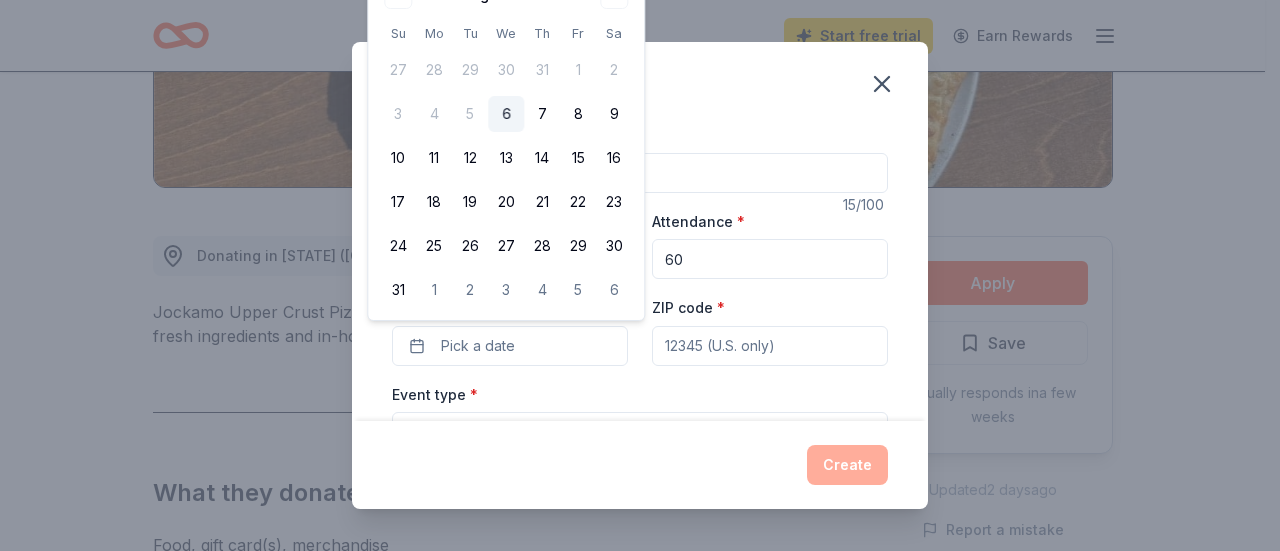 drag, startPoint x: 568, startPoint y: 6, endPoint x: 557, endPoint y: -3, distance: 14.21267 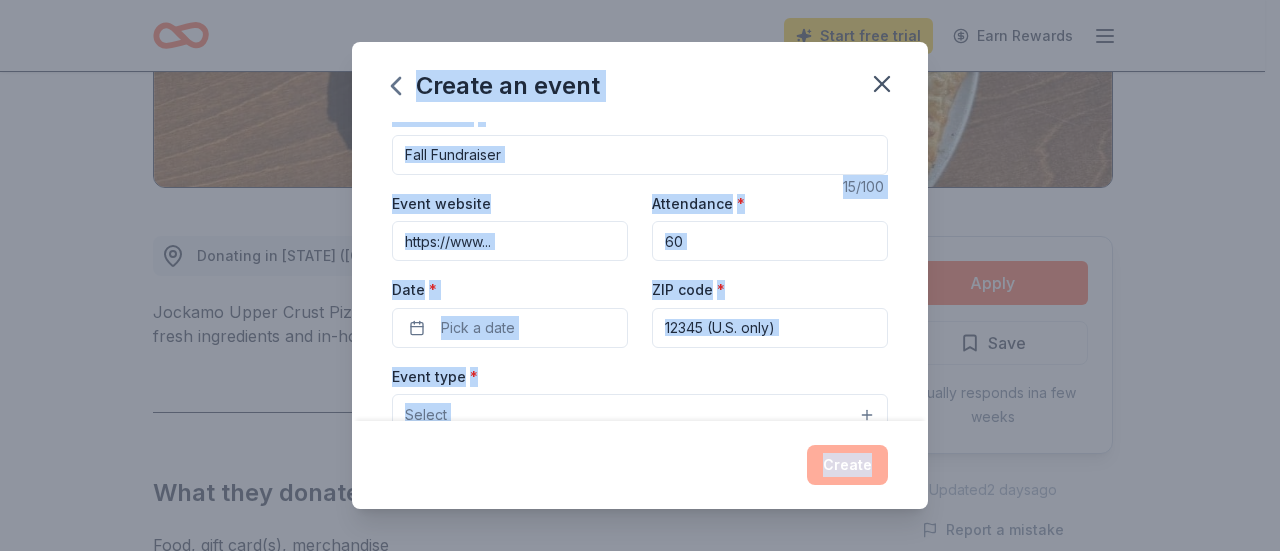scroll, scrollTop: 0, scrollLeft: 0, axis: both 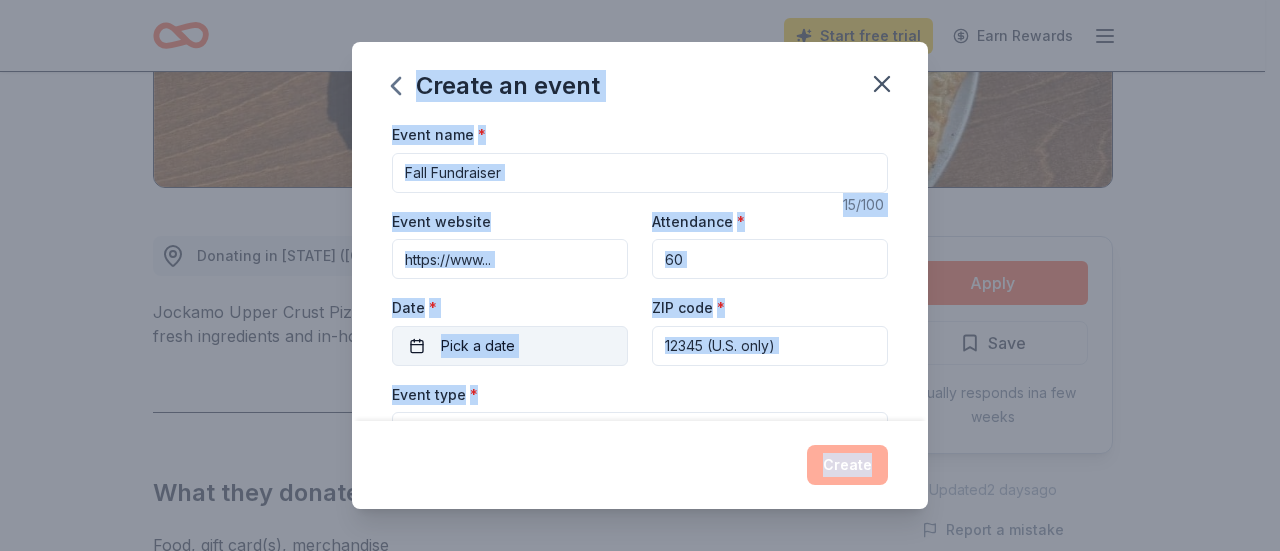 click on "Pick a date" at bounding box center [510, 346] 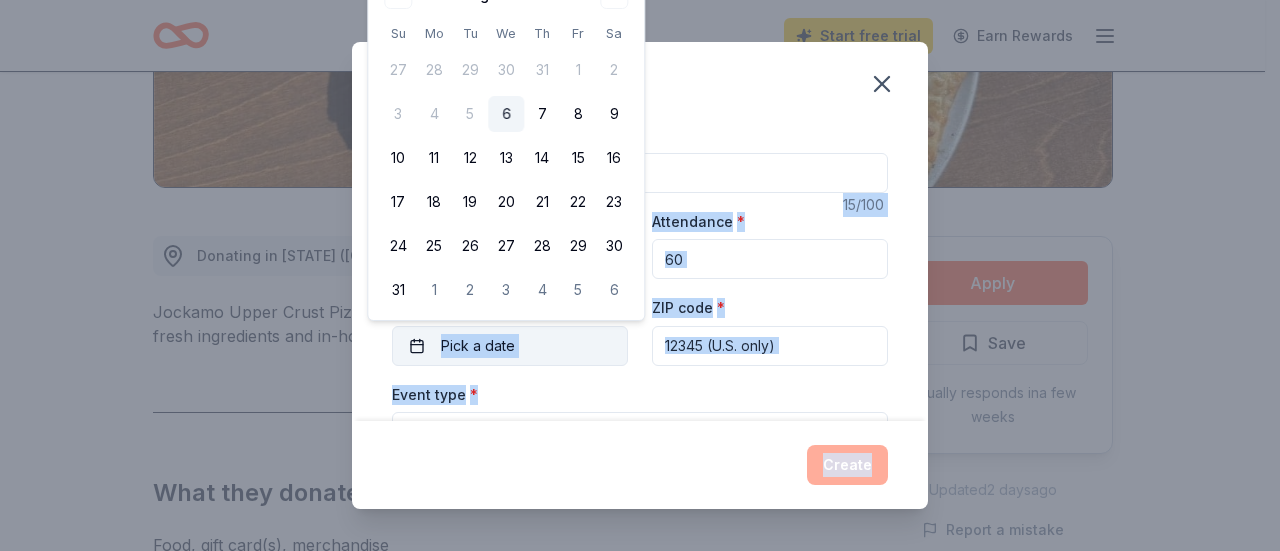 click on "Pick a date" at bounding box center (510, 346) 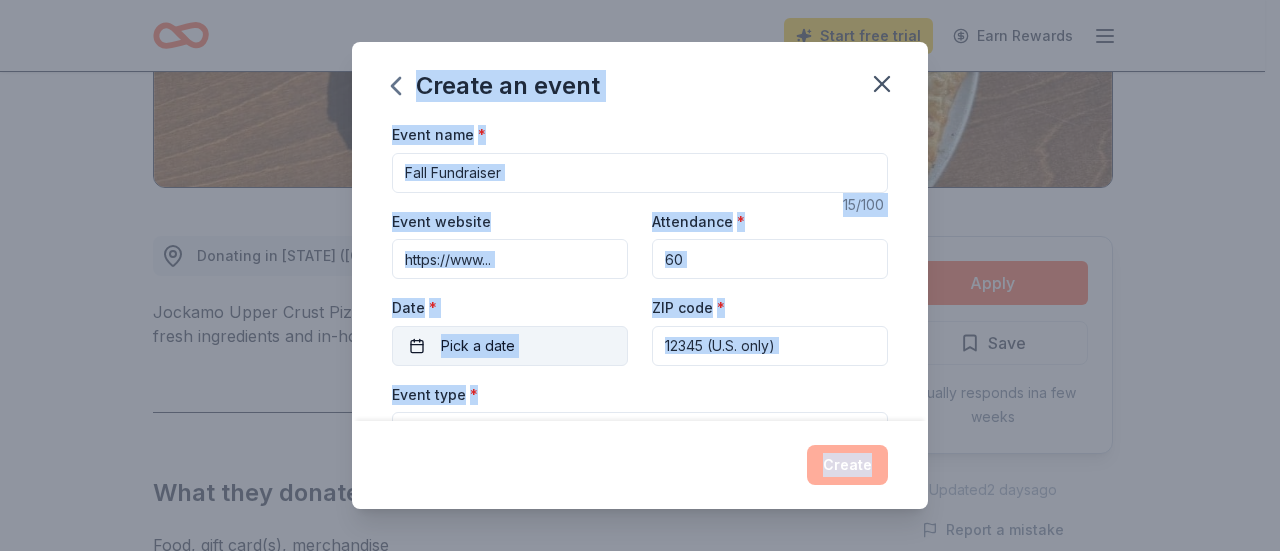 click on "Pick a date" at bounding box center [510, 346] 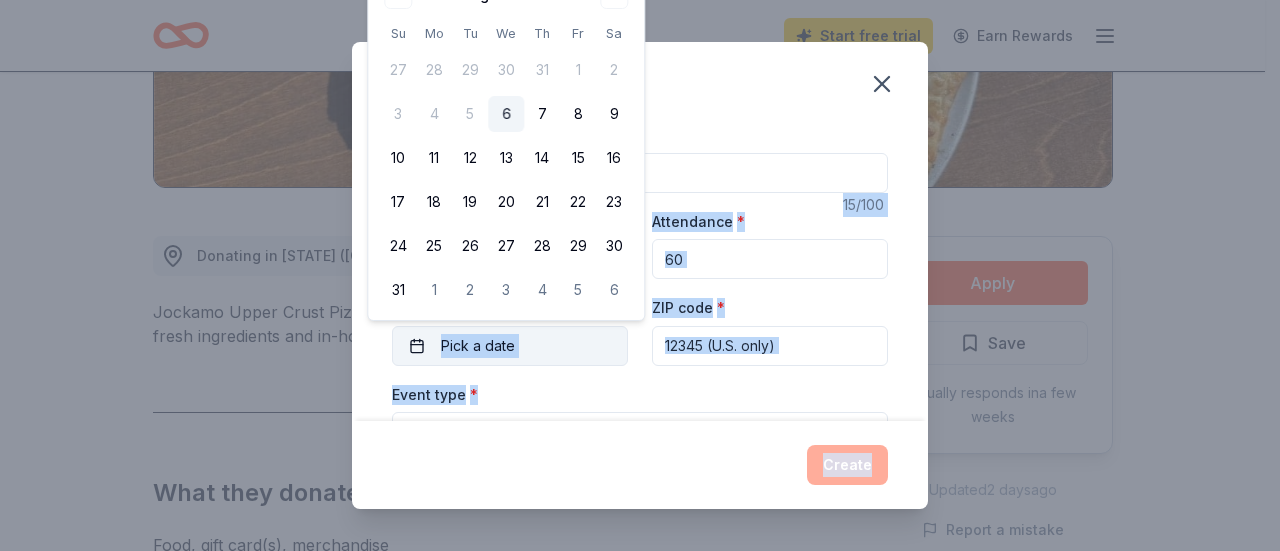 click on "Pick a date" at bounding box center (510, 346) 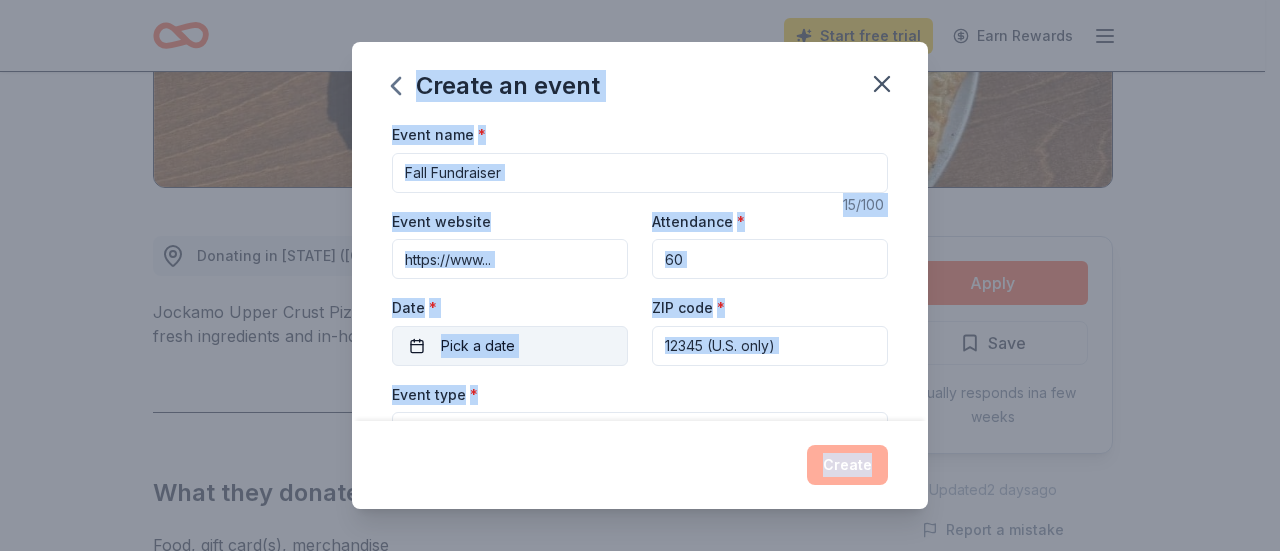 click on "Pick a date" at bounding box center (510, 346) 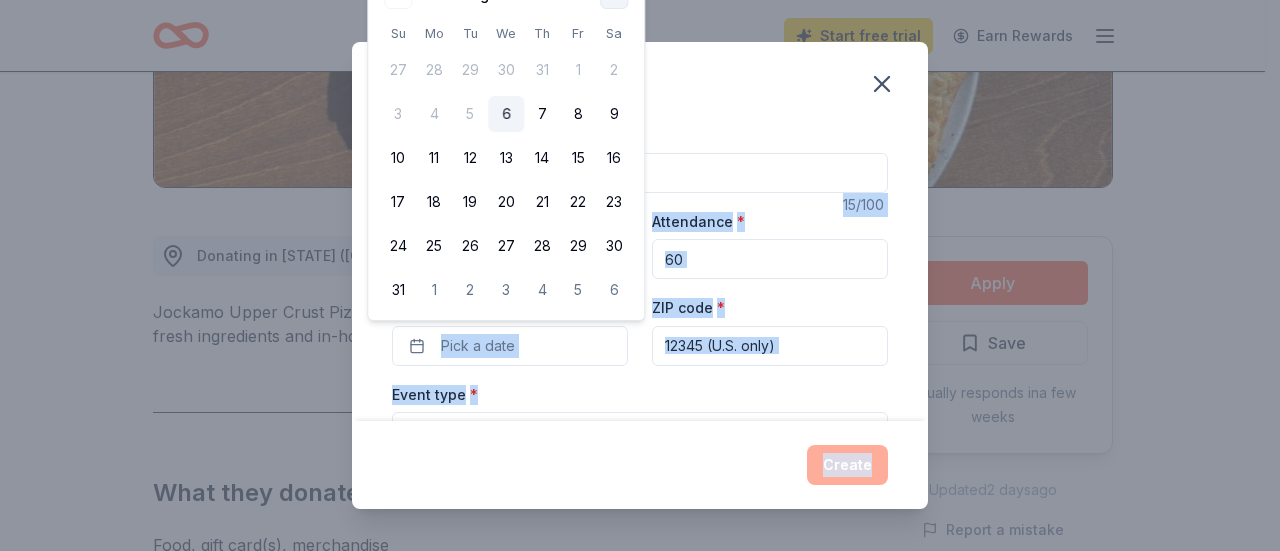 click at bounding box center (614, -5) 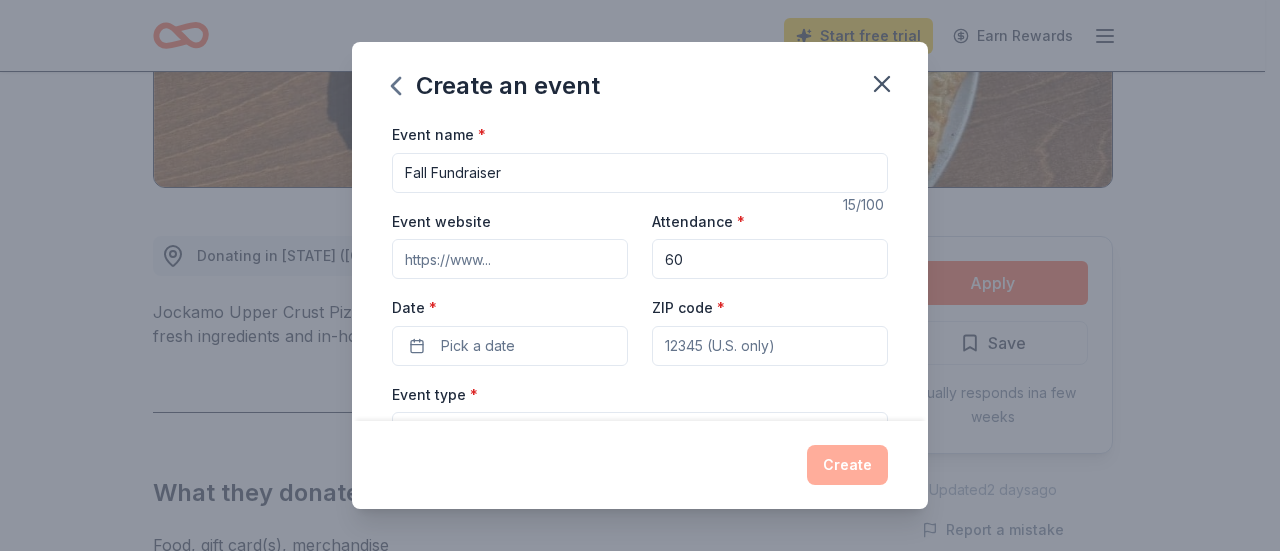 click on "Create an event Event name * Fall Fundraiser 15 /100 Event website Attendance * 60 Date * Pick a date ZIP code * Event type * Select Demographic Select We use this information to help brands find events with their target demographic to sponsor their products. Mailing address Apt/unit Description What are you looking for? * Auction & raffle Meals Snacks Desserts Alcohol Beverages Send me reminders Email me reminders of donor application deadlines Recurring event Create" at bounding box center [640, 275] 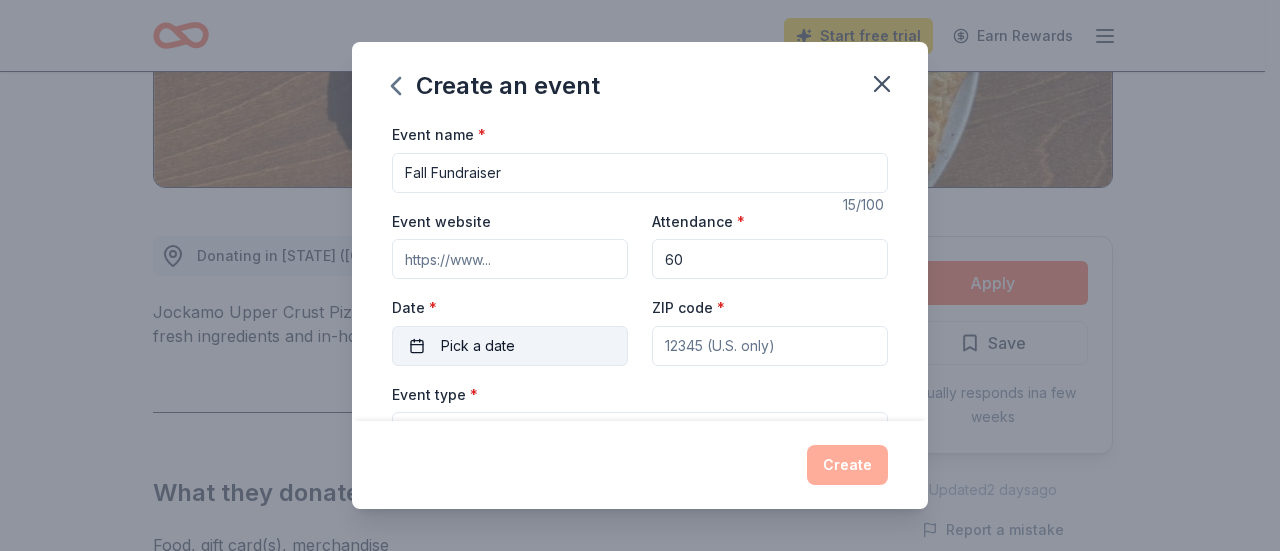 click on "Pick a date" at bounding box center [478, 346] 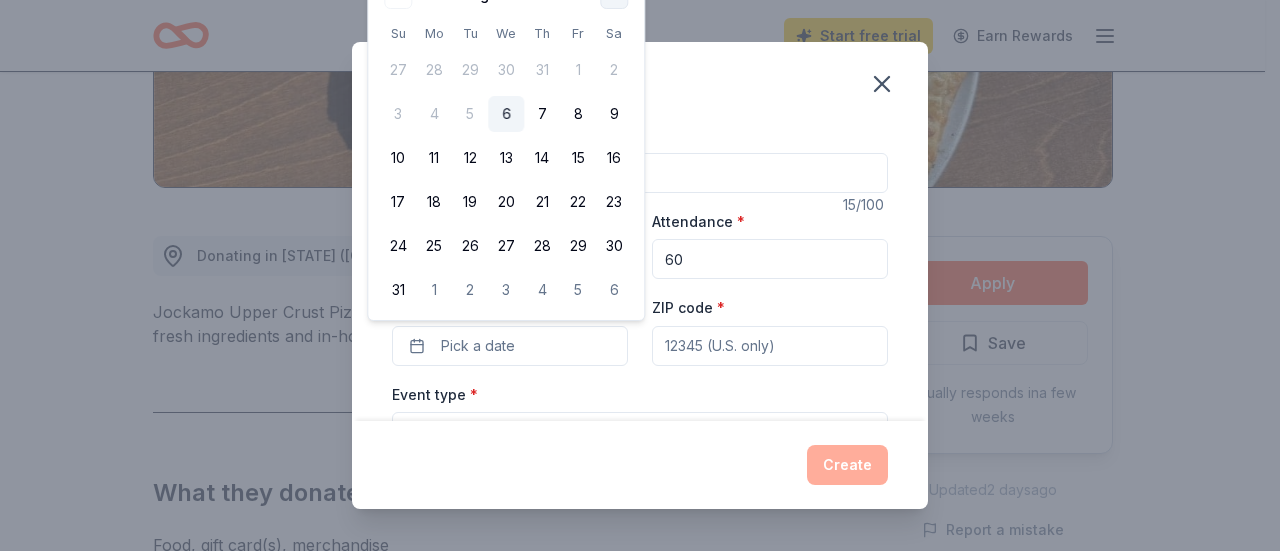 click at bounding box center (614, -5) 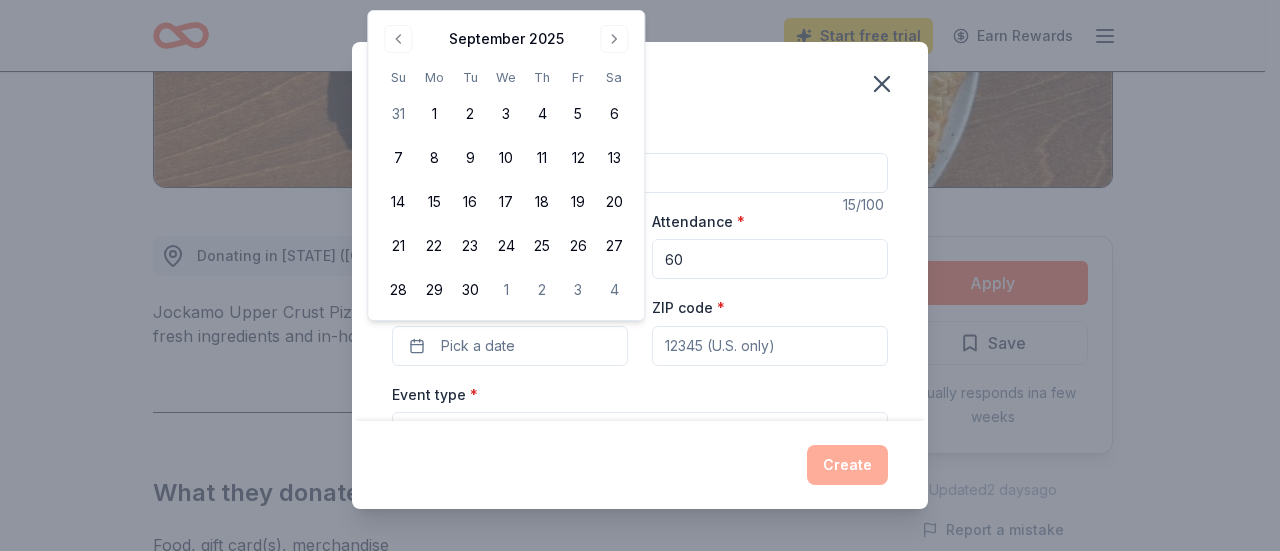 click on "September 2025" at bounding box center (506, 37) 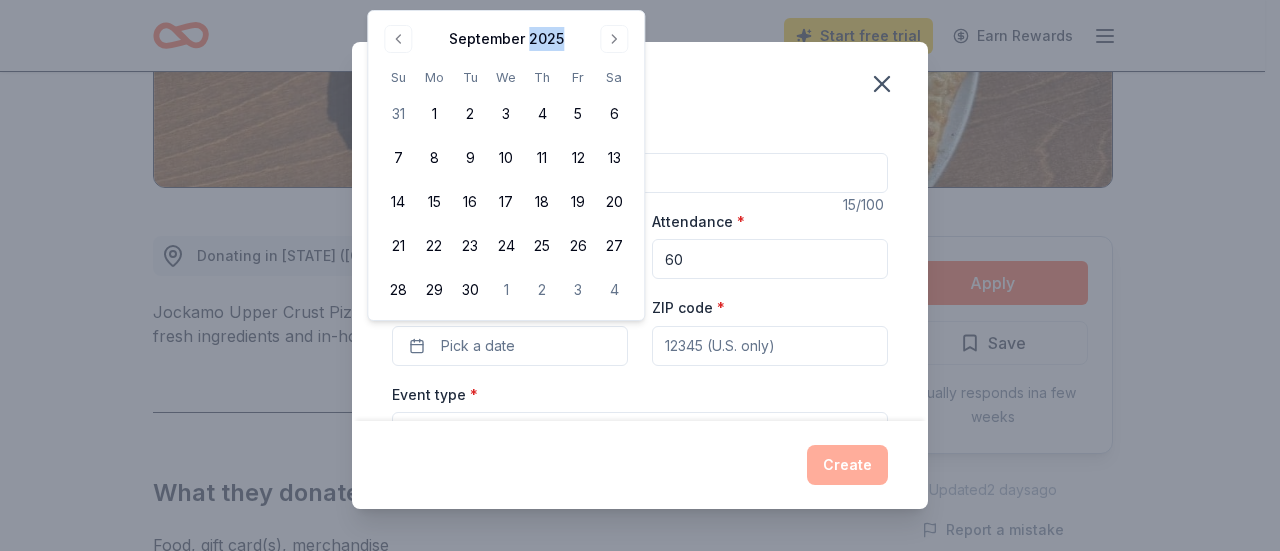 drag, startPoint x: 565, startPoint y: 36, endPoint x: 528, endPoint y: 39, distance: 37.12142 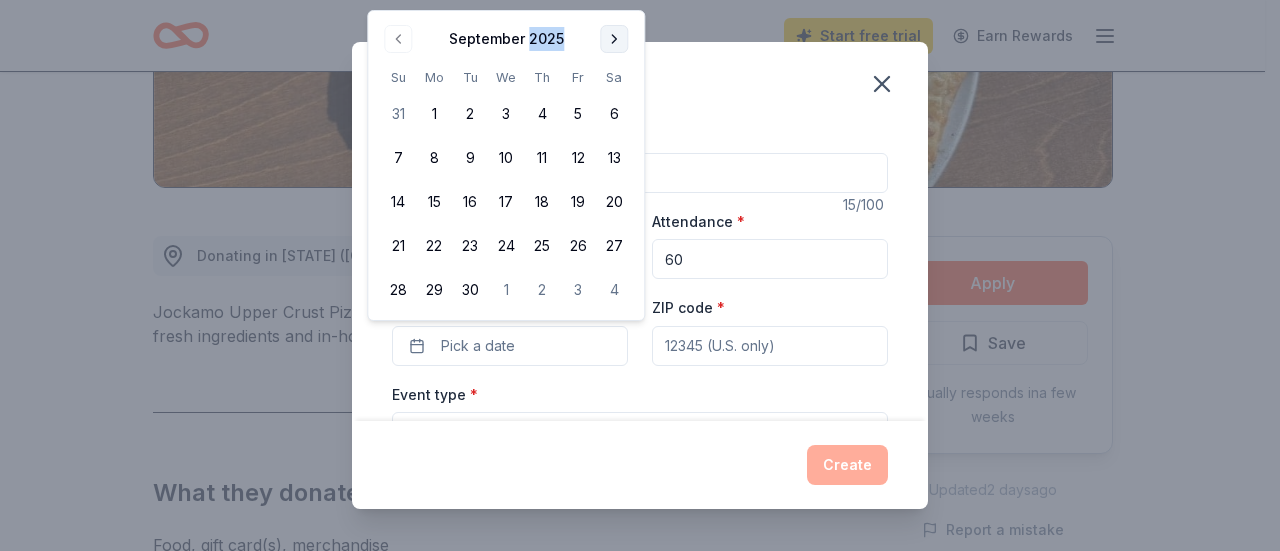 click at bounding box center (614, 39) 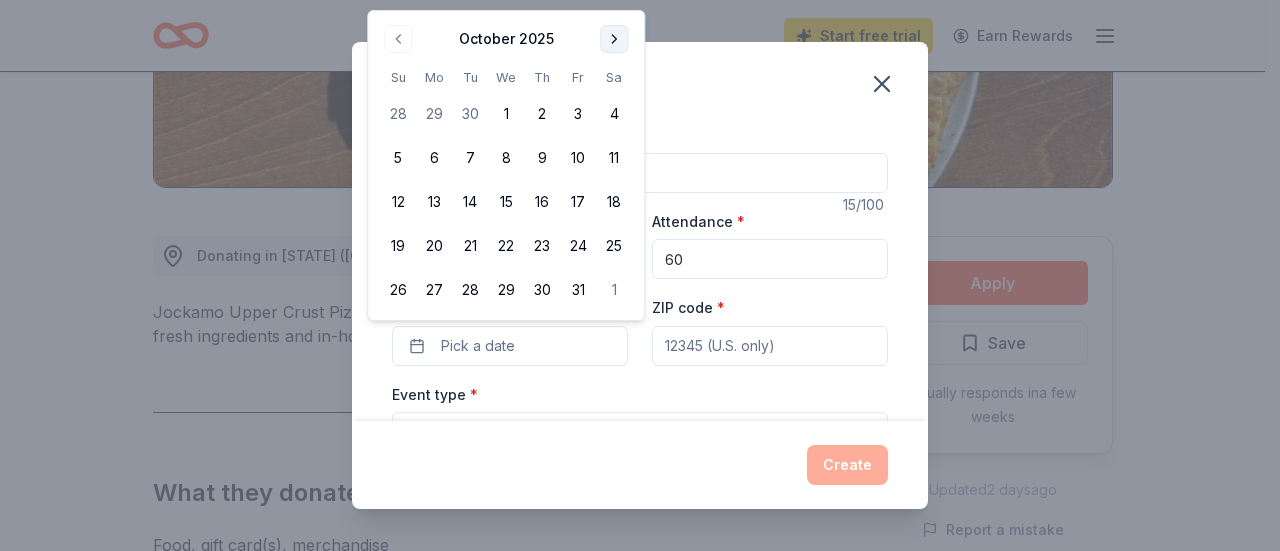 click at bounding box center (614, 39) 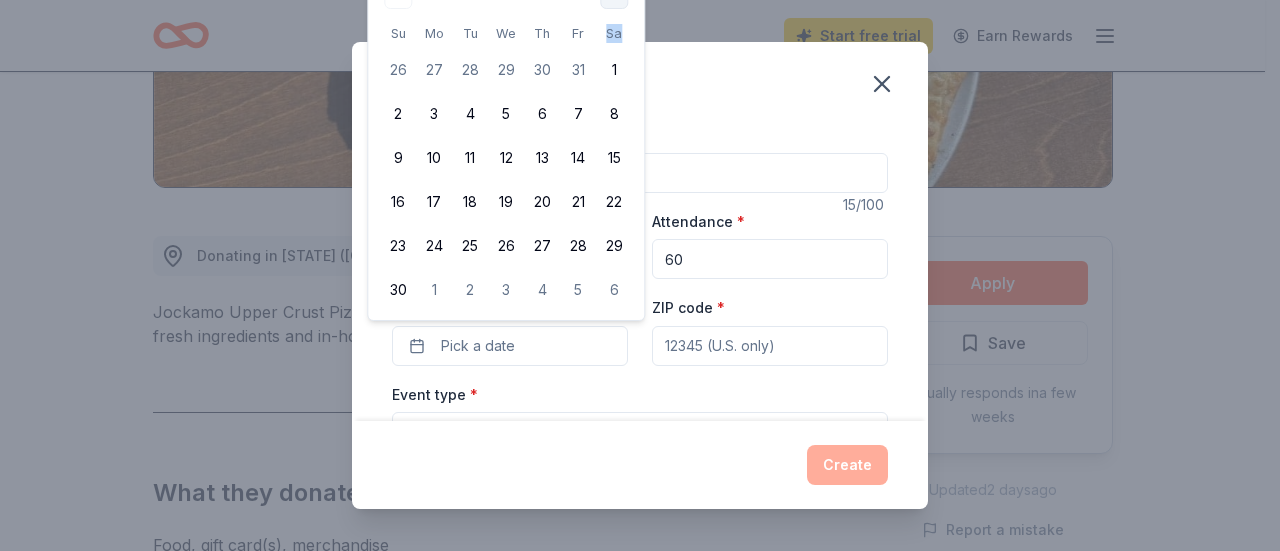 click on "Sa" at bounding box center (614, 33) 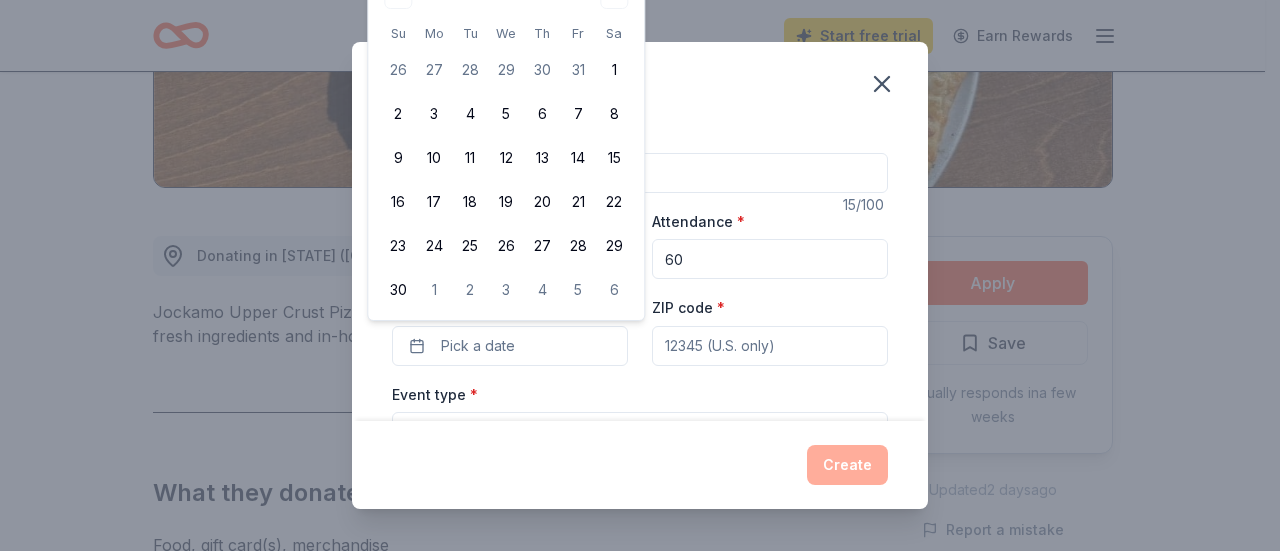 click on "November 2025 Su Mo Tu We Th Fr Sa 26 27 28 29 30 31 1 2 3 4 5 6 7 8 9 10 11 12 13 14 15 16 17 18 19 20 21 22 23 24 25 26 27 28 29 30 1 2 3 4 5 6" at bounding box center (506, 143) 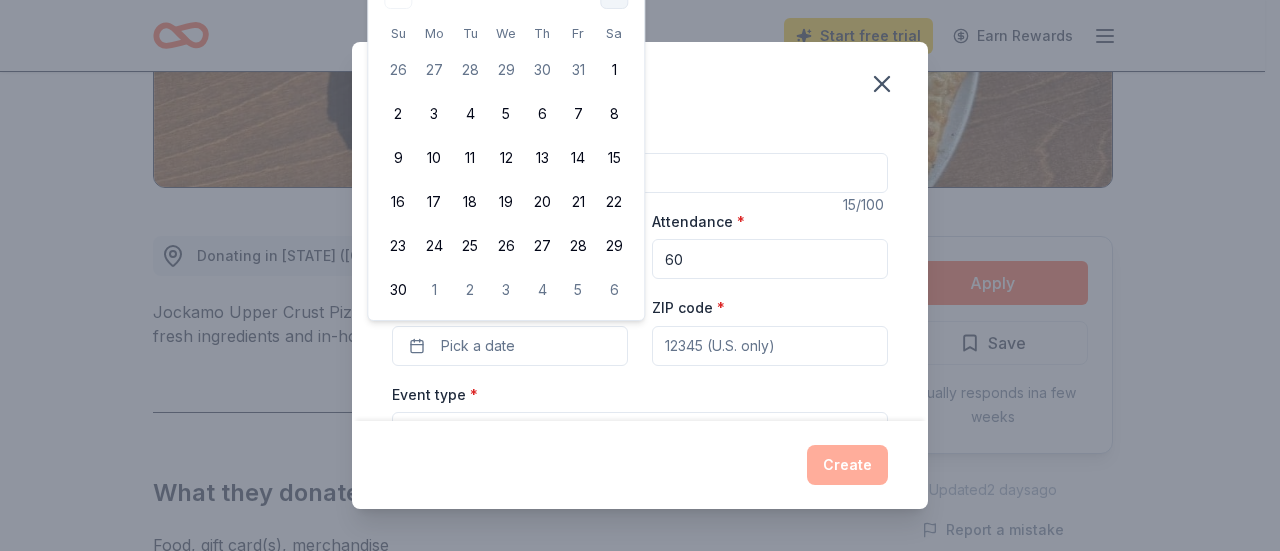 click at bounding box center [614, -5] 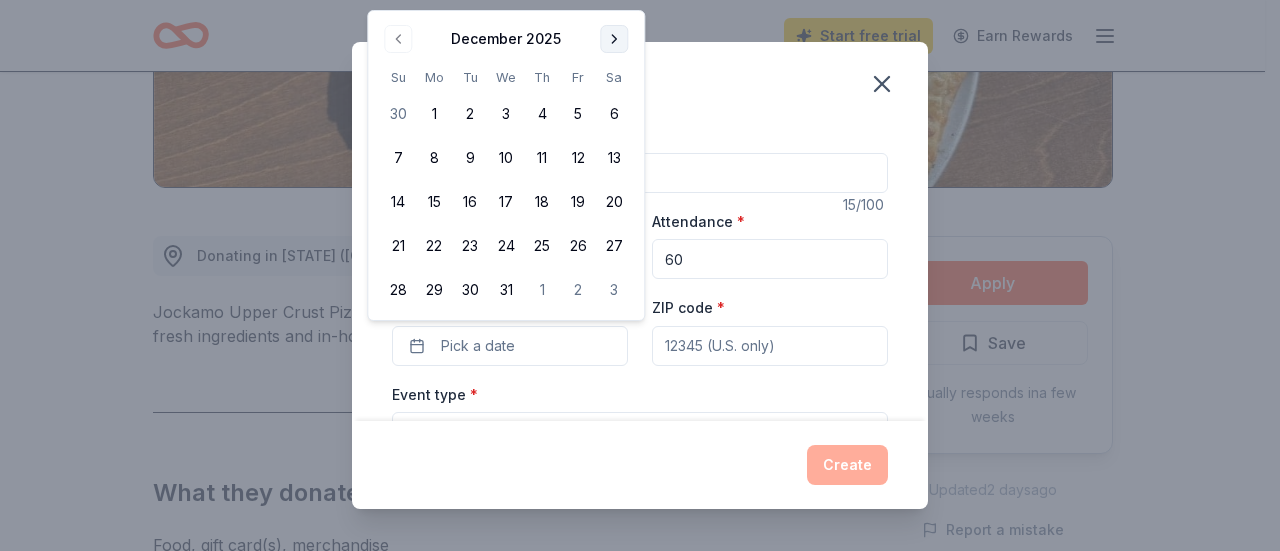 click at bounding box center [614, 39] 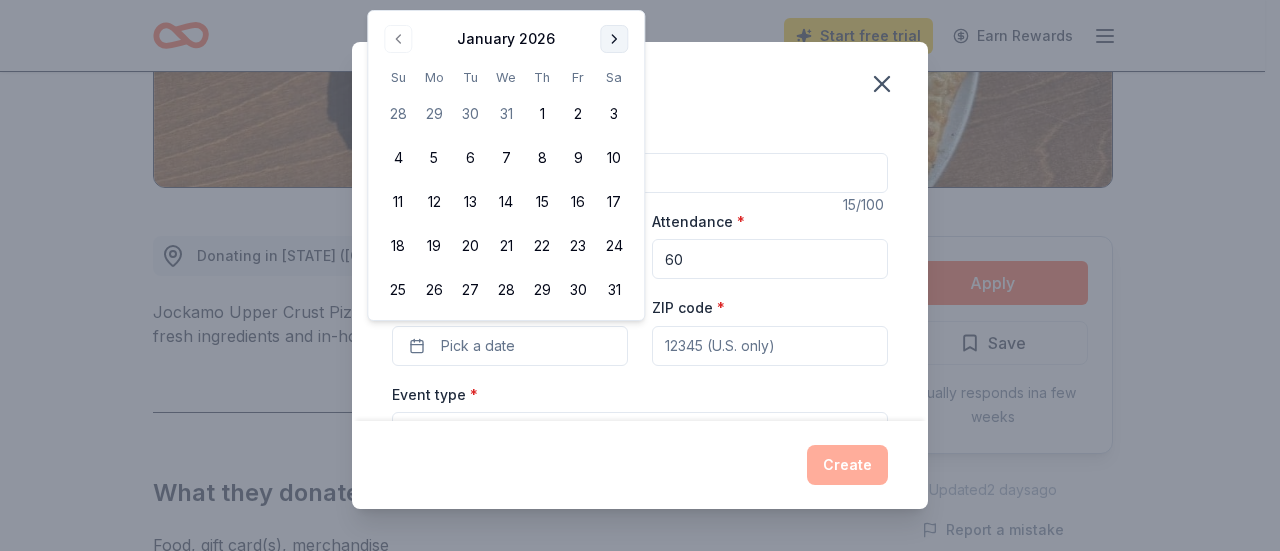 click at bounding box center [614, 39] 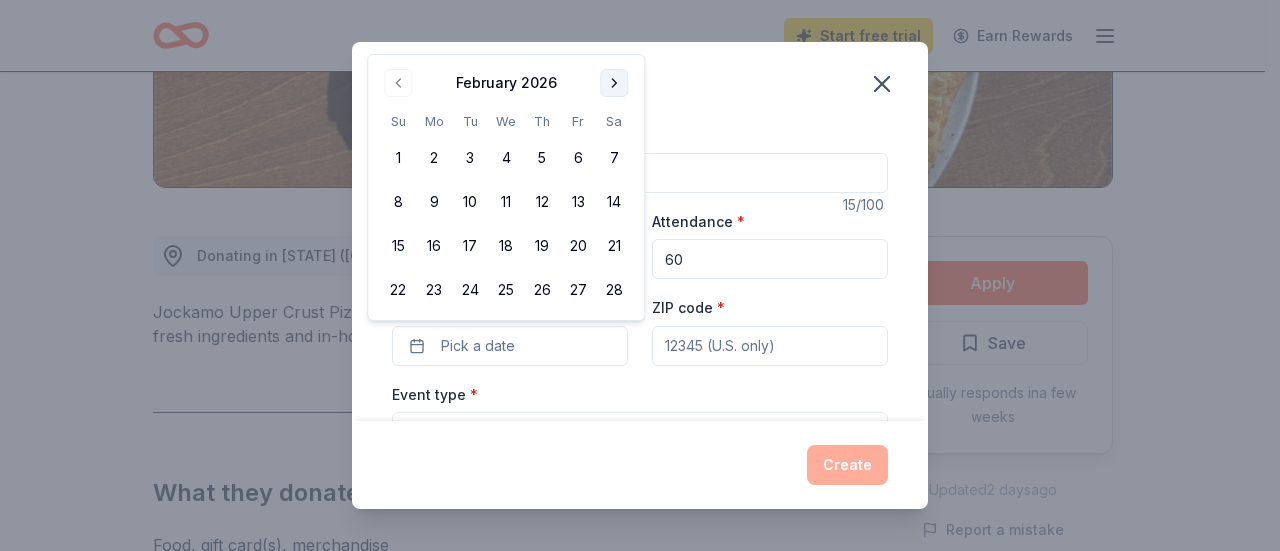 click on "Create an event Event name * Fall Fundraiser 15 /100 Event website Attendance * 60 Date * Pick a date ZIP code * Event type * Select Demographic Select We use this information to help brands find events with their target demographic to sponsor their products. Mailing address Apt/unit Description What are you looking for? * Auction & raffle Meals Snacks Desserts Alcohol Beverages Send me reminders Email me reminders of donor application deadlines Recurring event Create" at bounding box center (640, 275) 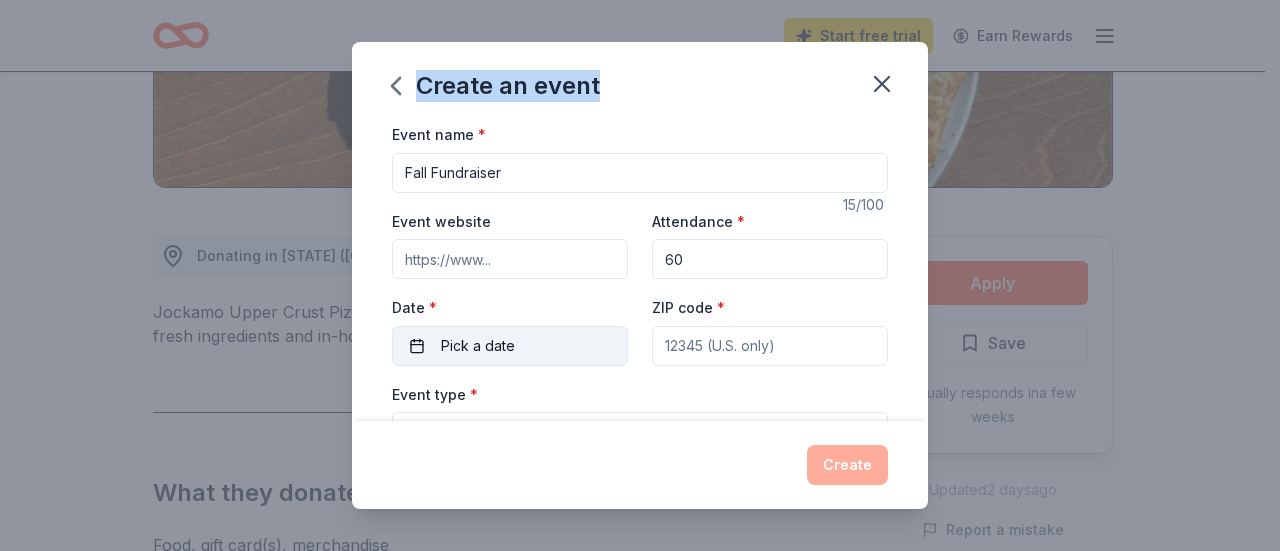 click on "Pick a date" at bounding box center [510, 346] 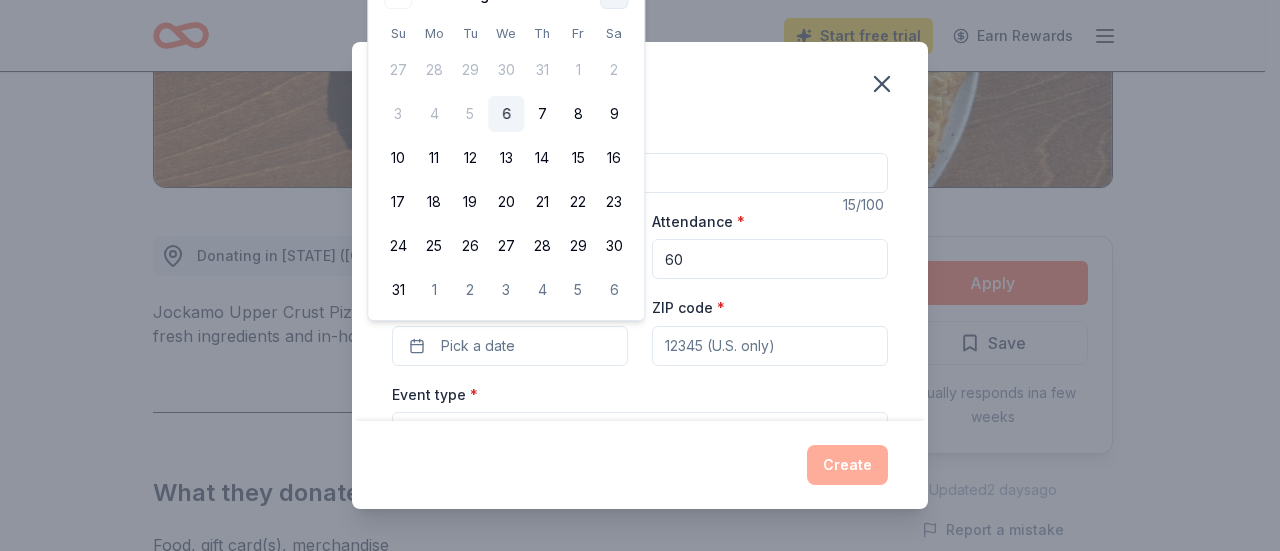 click at bounding box center [614, -5] 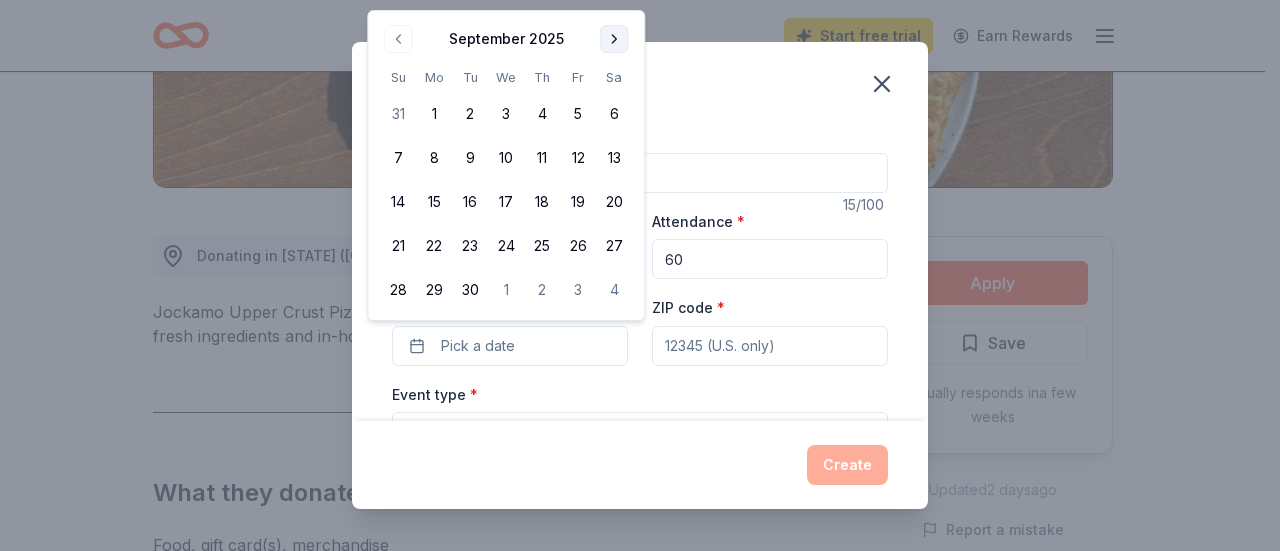 click at bounding box center (614, 39) 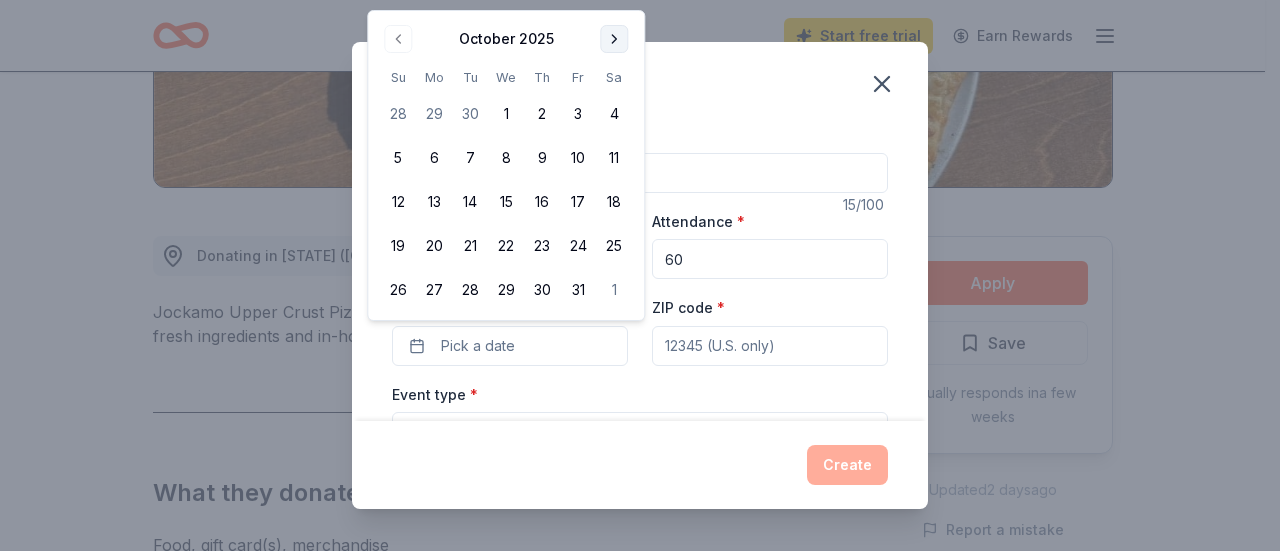click at bounding box center [614, 39] 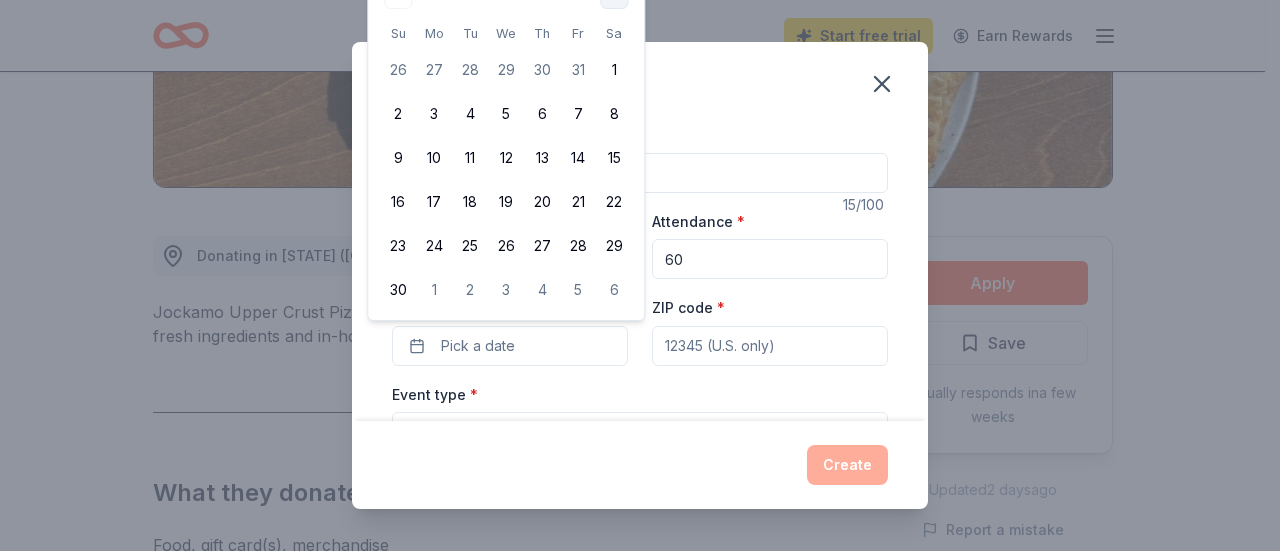 click on "Sa" at bounding box center (614, 33) 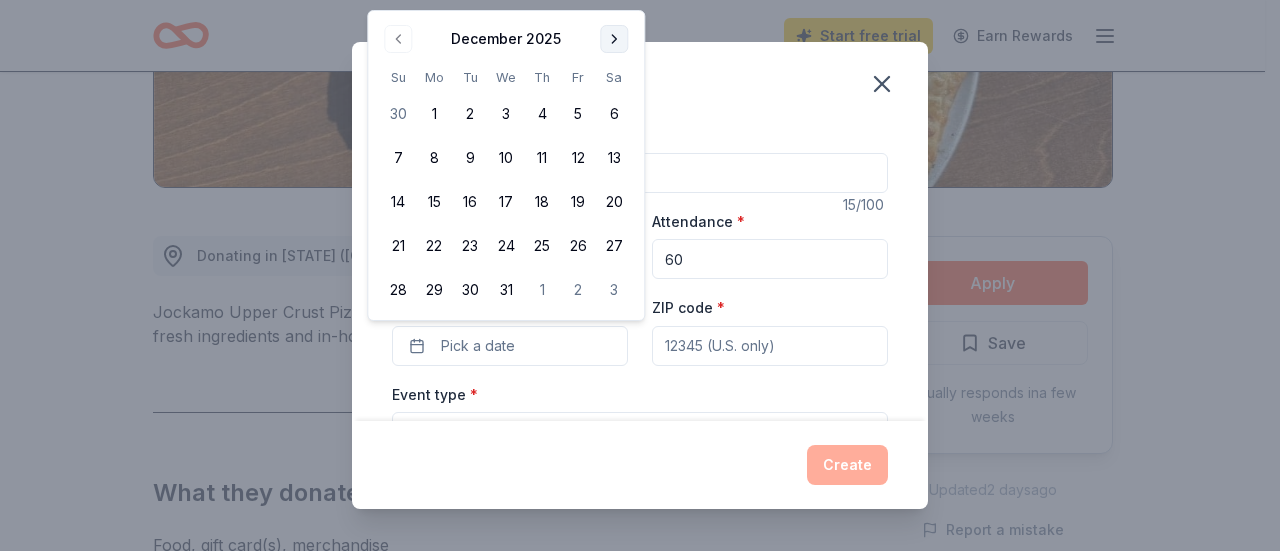 click at bounding box center (614, 39) 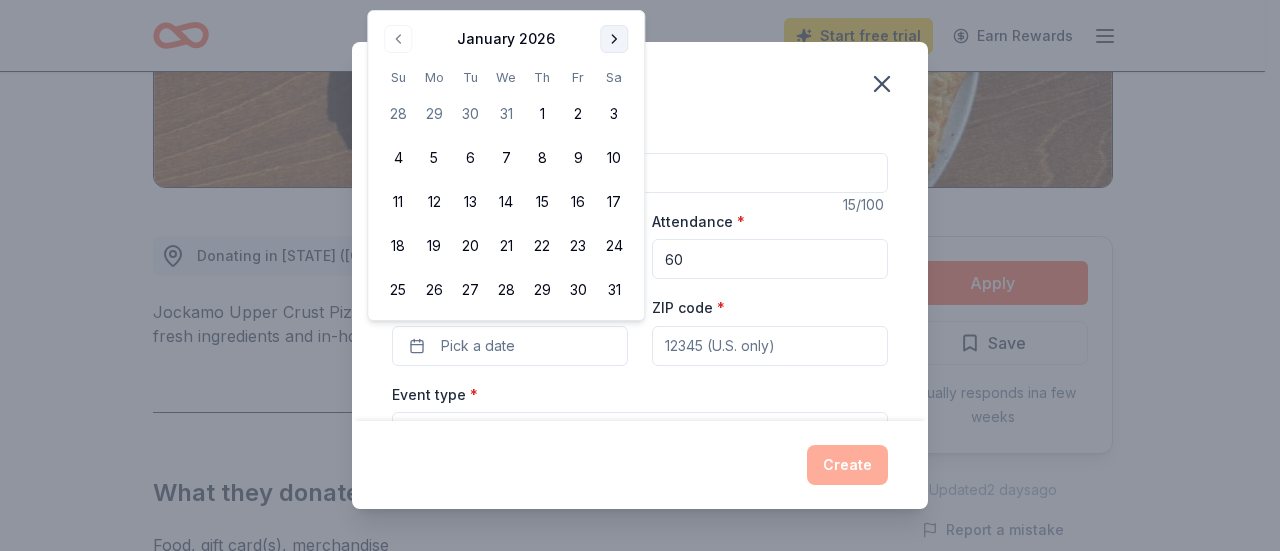 click at bounding box center (614, 39) 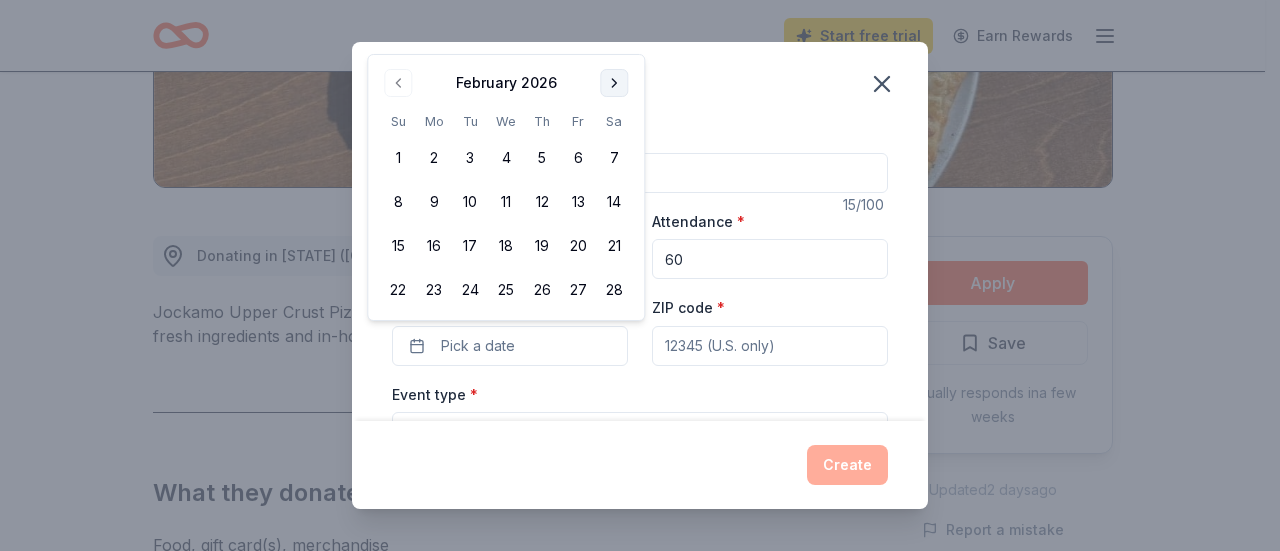 click at bounding box center [614, 83] 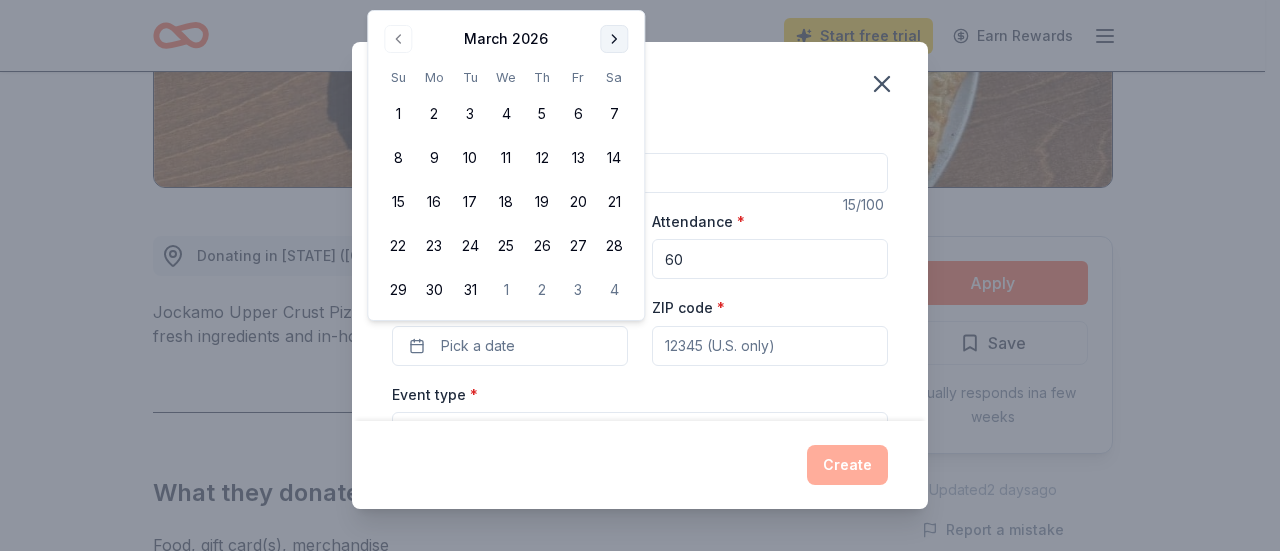click at bounding box center [614, 39] 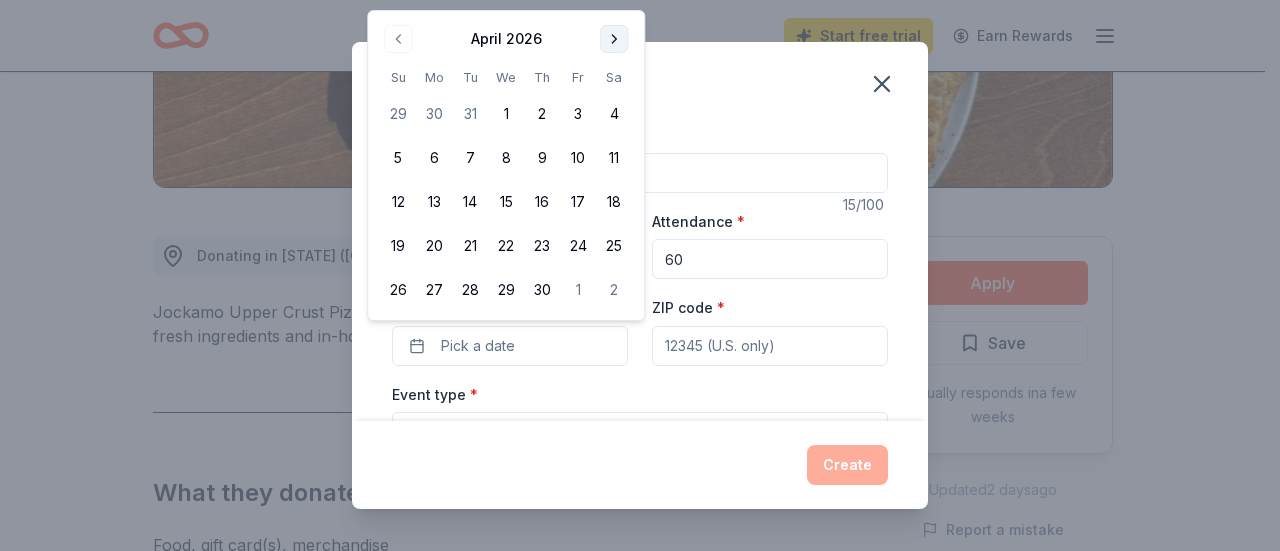 click at bounding box center [614, 39] 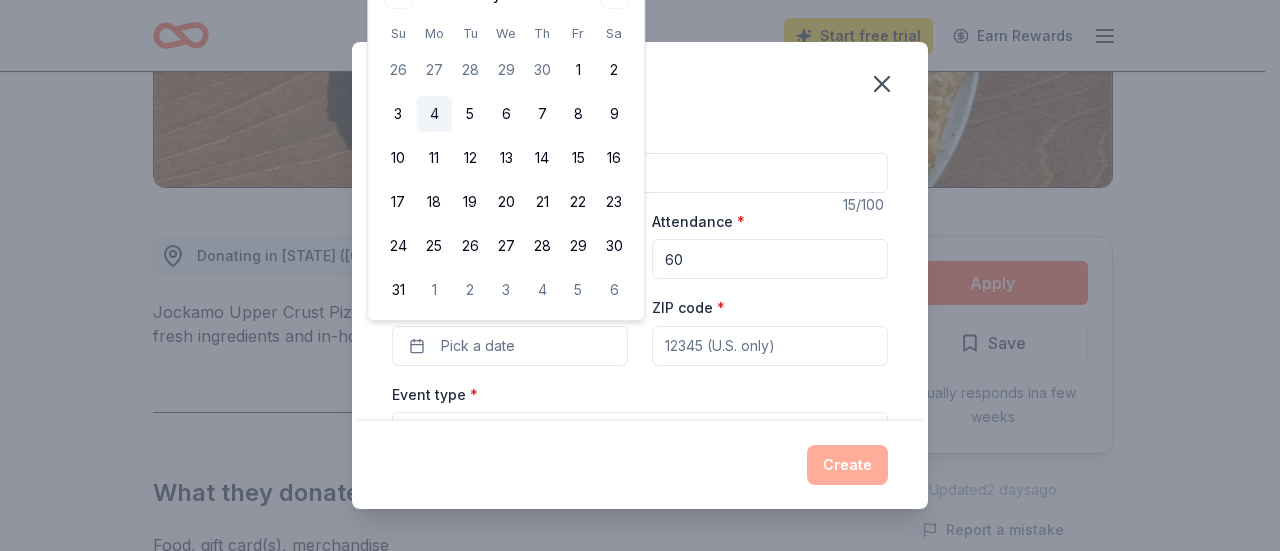 click on "4" at bounding box center (434, 114) 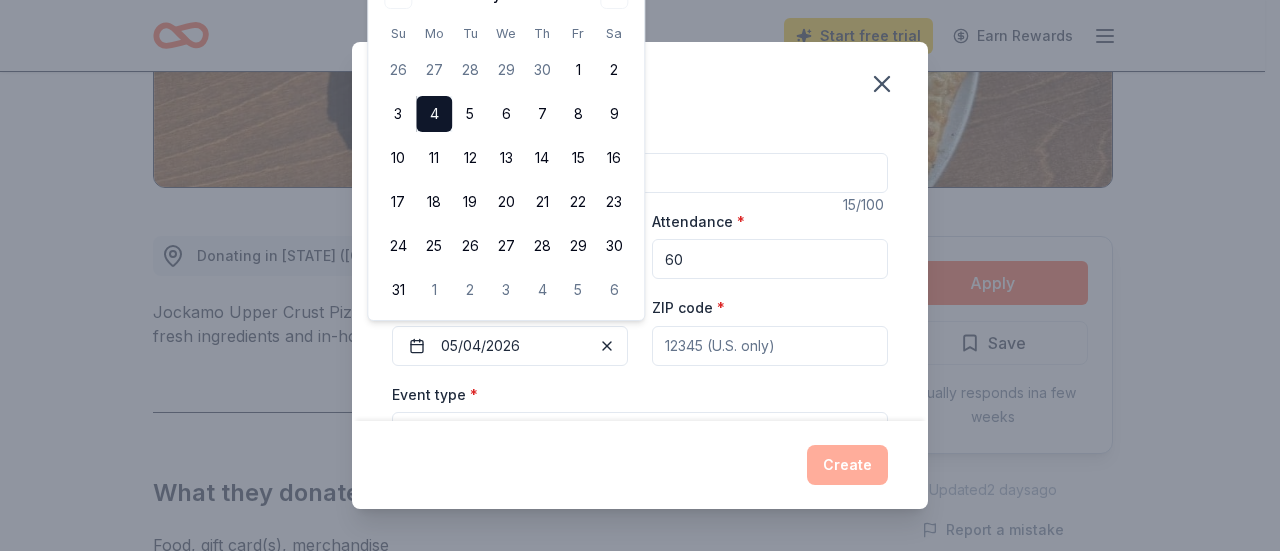 click on "ZIP code *" at bounding box center (770, 346) 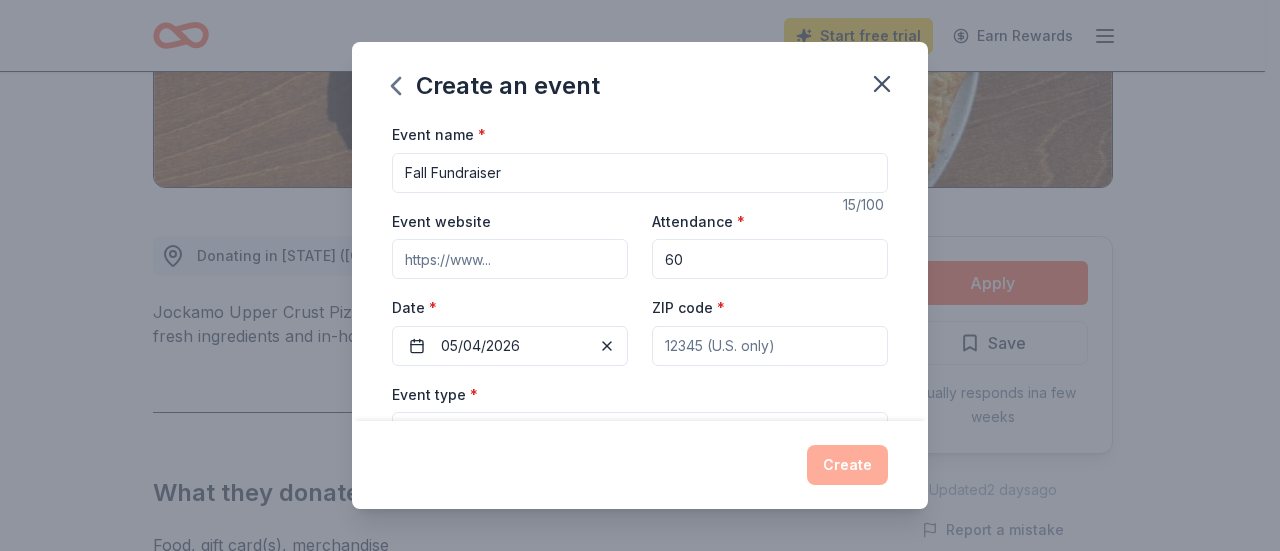 type on "[ZIP]" 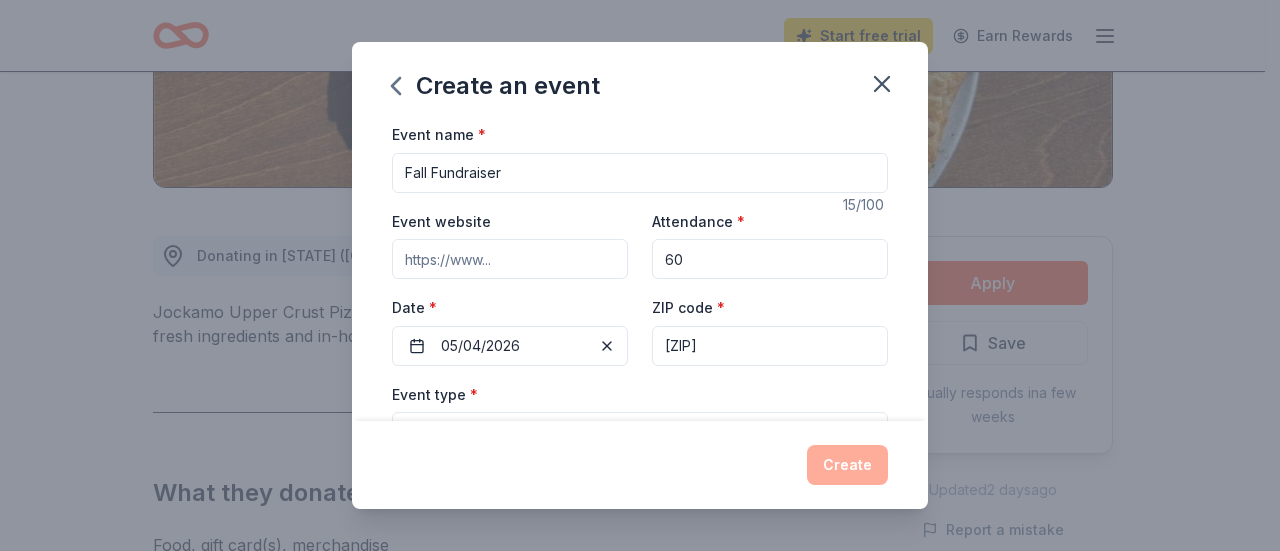 type on "[NUMBER] [STREET]" 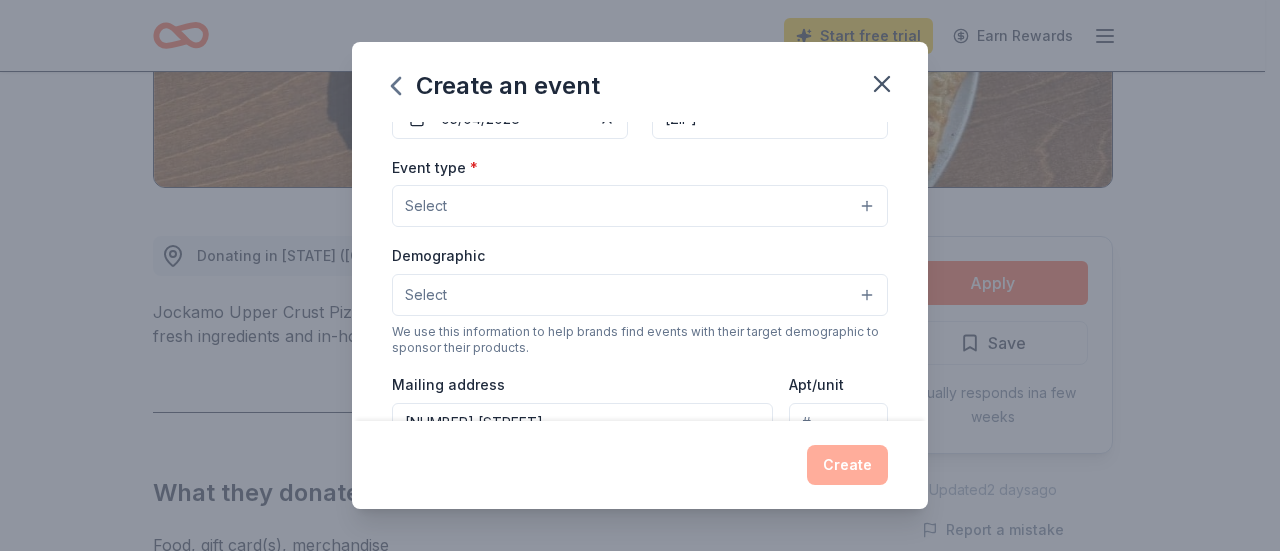 scroll, scrollTop: 239, scrollLeft: 0, axis: vertical 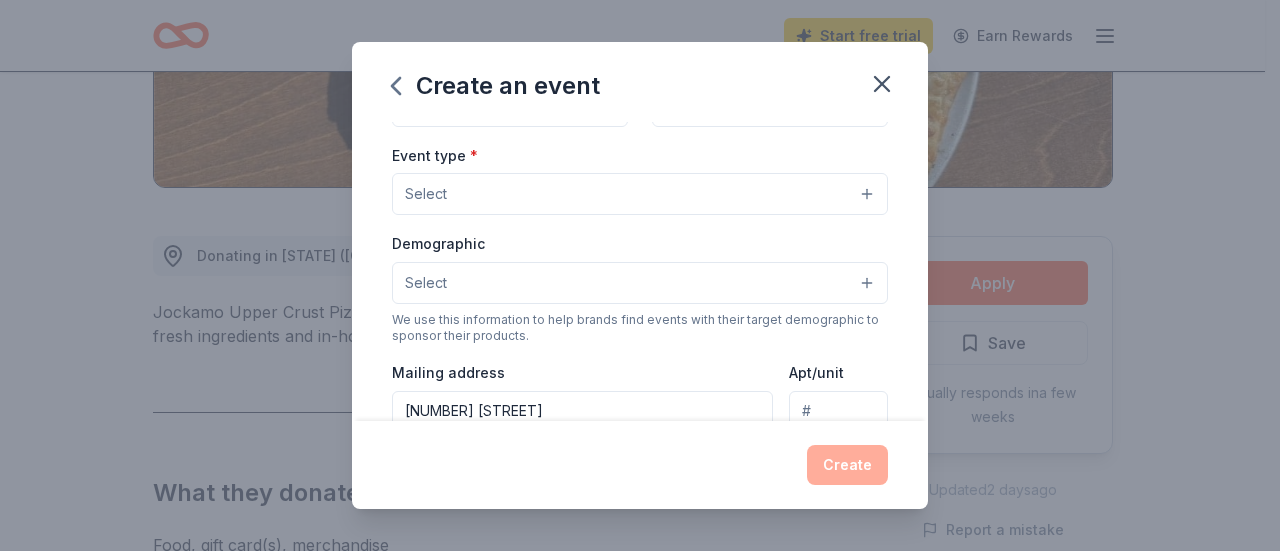 click on "Select" at bounding box center (640, 194) 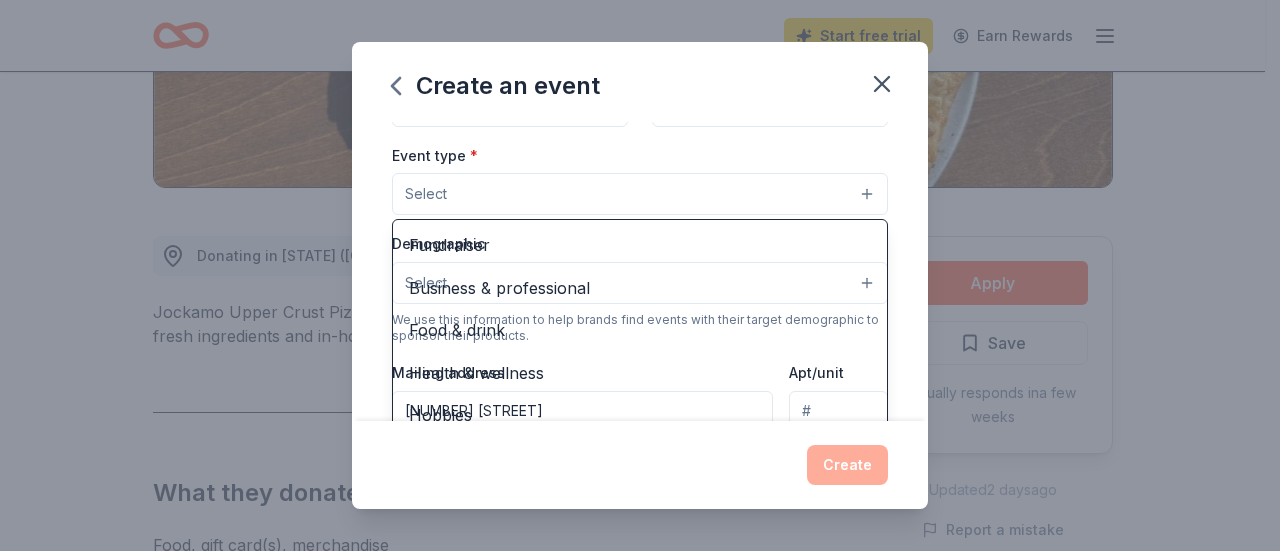 click on "Select" at bounding box center [640, 194] 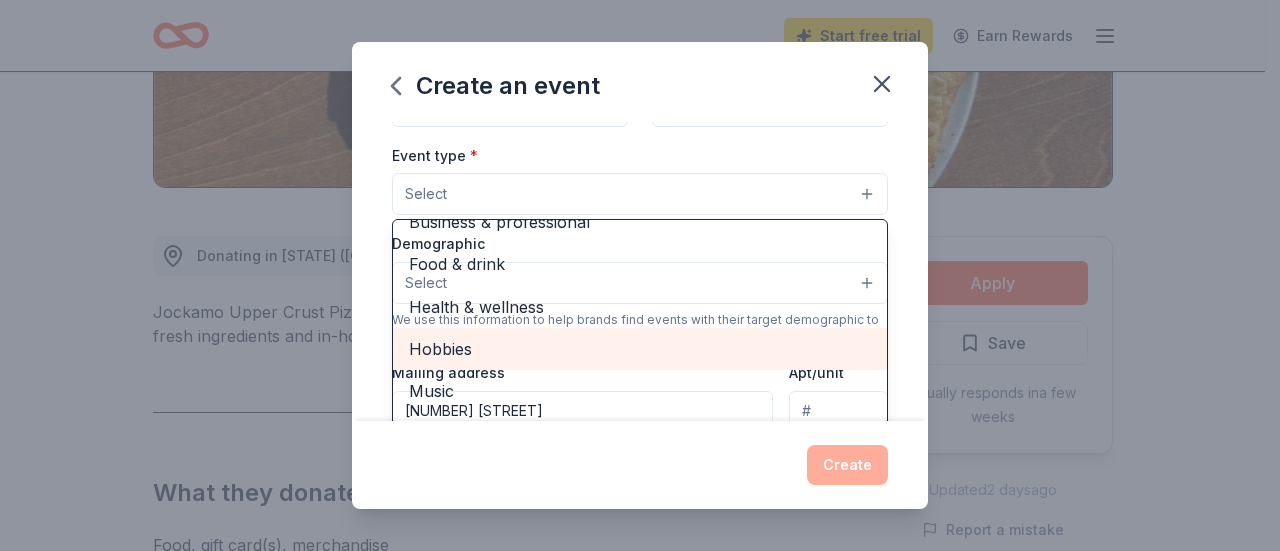 drag, startPoint x: 854, startPoint y: 371, endPoint x: 854, endPoint y: 337, distance: 34 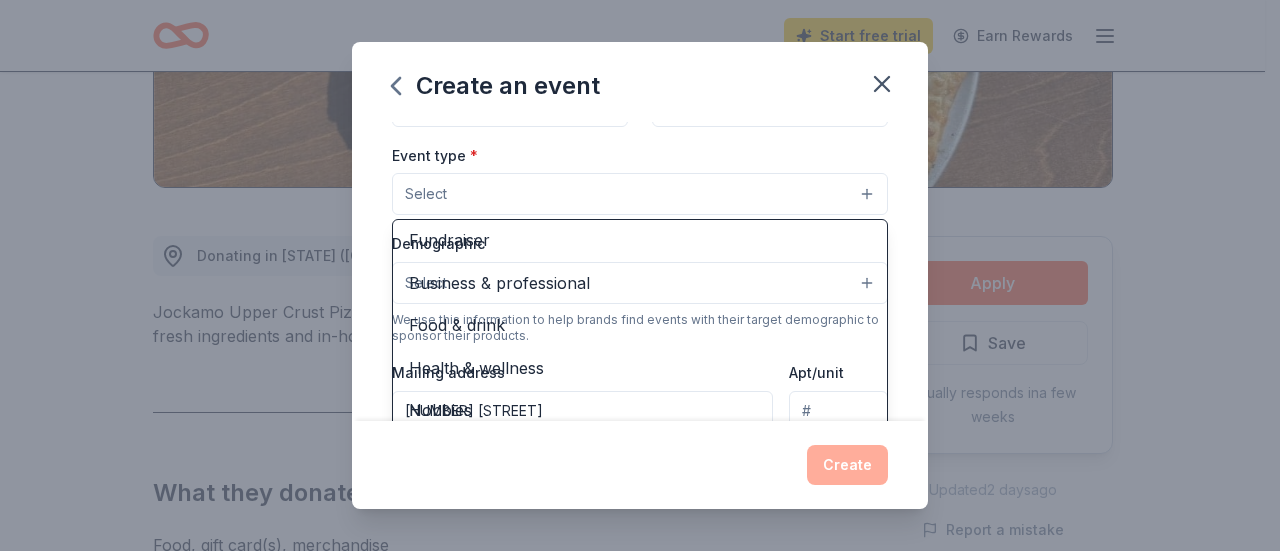 scroll, scrollTop: 0, scrollLeft: 0, axis: both 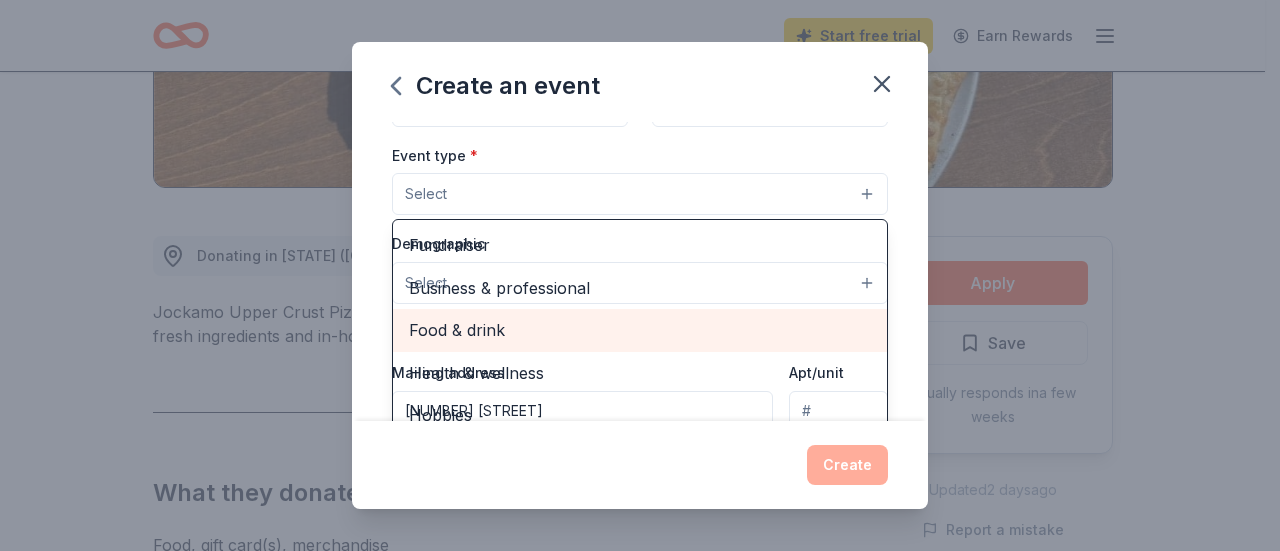 click on "Food & drink" at bounding box center [640, 330] 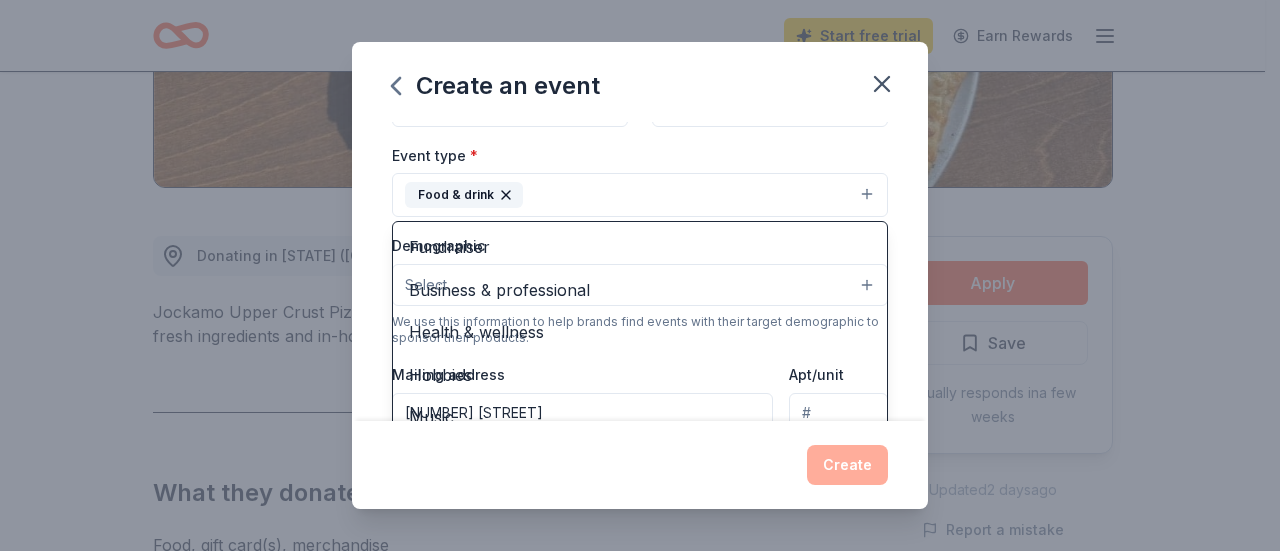 click on "Event name * Fall Fundraiser 15 /100 Event website Attendance * 60 Date * [DATE] ZIP code * [ZIP] Event type * Food & drink Fundraiser Business & professional Health & wellness Hobbies Music Performing & visual arts Demographic Select We use this information to help brands find events with their target demographic to sponsor their products. Mailing address [NUMBER] [STREET] Apt/unit Description What are you looking for? * Auction & raffle Meals Snacks Desserts Alcohol Beverages Send me reminders Email me reminders of donor application deadlines Recurring event" at bounding box center (640, 271) 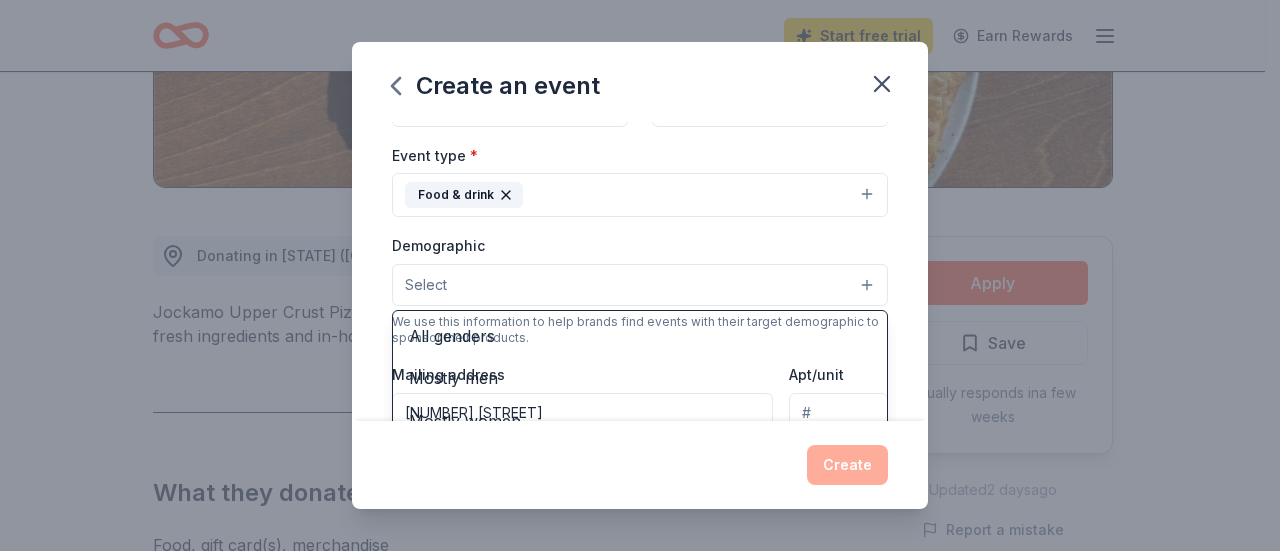 click on "Select" at bounding box center [640, 285] 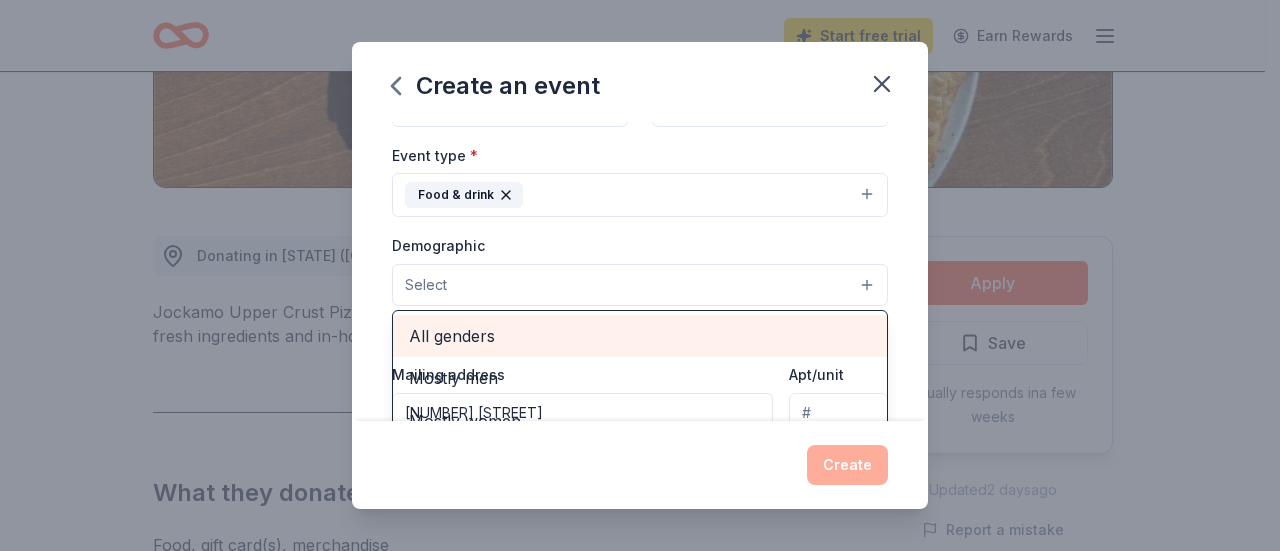 click on "All genders" at bounding box center [640, 336] 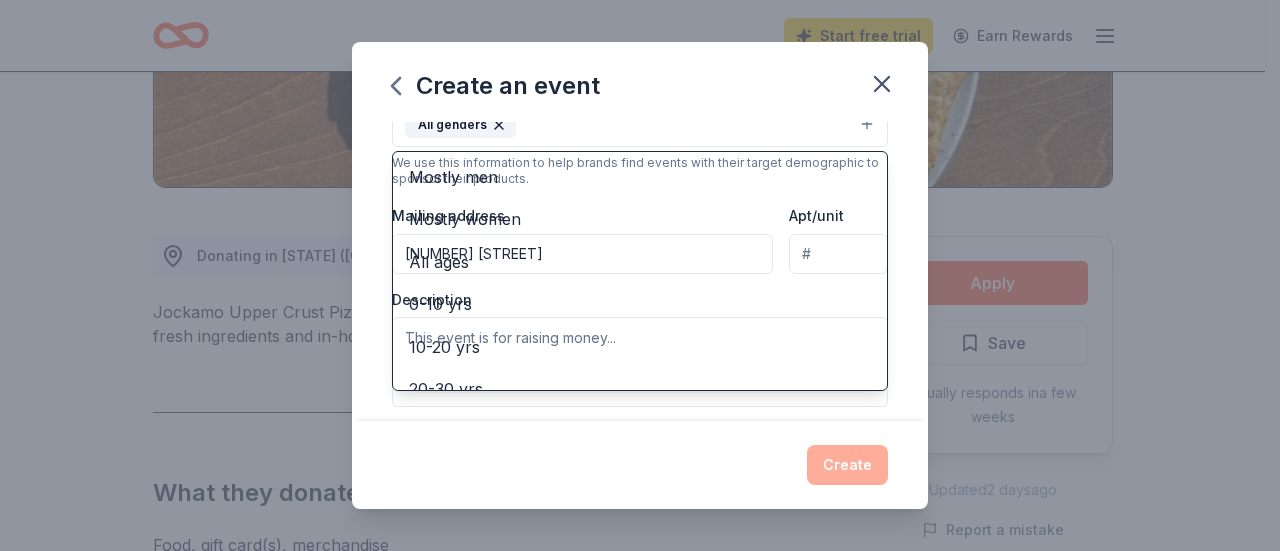 click on "Event name * Fall Fundraiser 15 /100 Event website Attendance * 60 Date * [DATE] ZIP code * [ZIP] Event type * Food & drink Demographic All genders Mostly men Mostly women All ages 0-10 yrs 10-20 yrs 20-30 yrs 30-40 yrs 40-50 yrs 50-60 yrs 60-70 yrs 70-80 yrs 80+ yrs We use this information to help brands find events with their target demographic to sponsor their products. Mailing address [NUMBER] [STREET] Apt/unit Description What are you looking for? * Auction & raffle Meals Snacks Desserts Alcohol Beverages Send me reminders Email me reminders of donor application deadlines Recurring event" at bounding box center [640, 271] 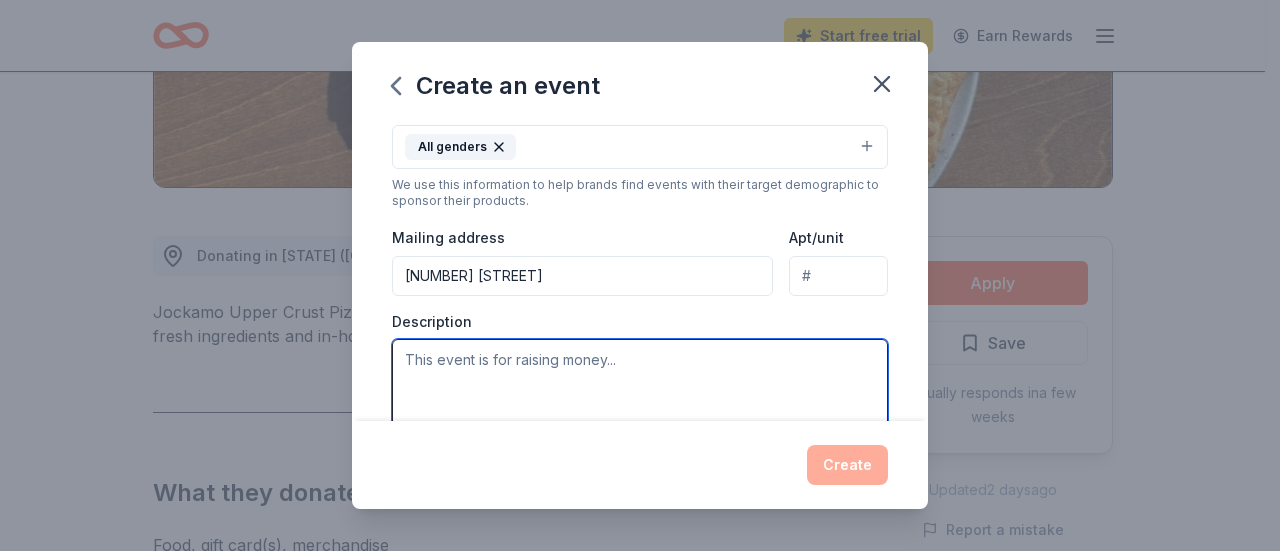click at bounding box center (640, 384) 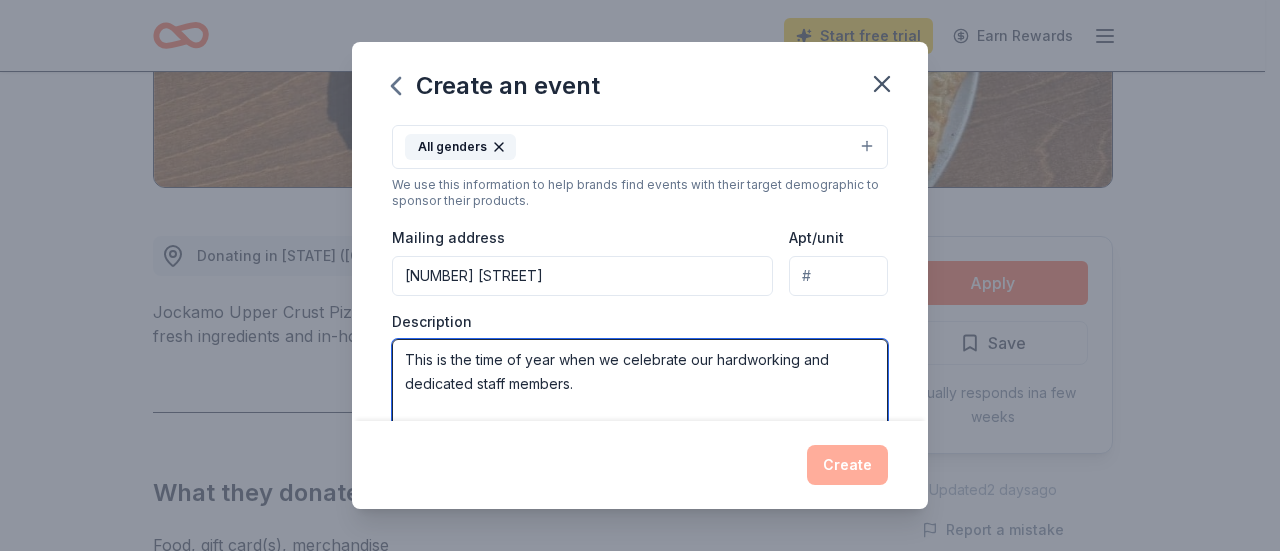 type on "This is the time of year when we celebrate our hardworking and dedicated staff members." 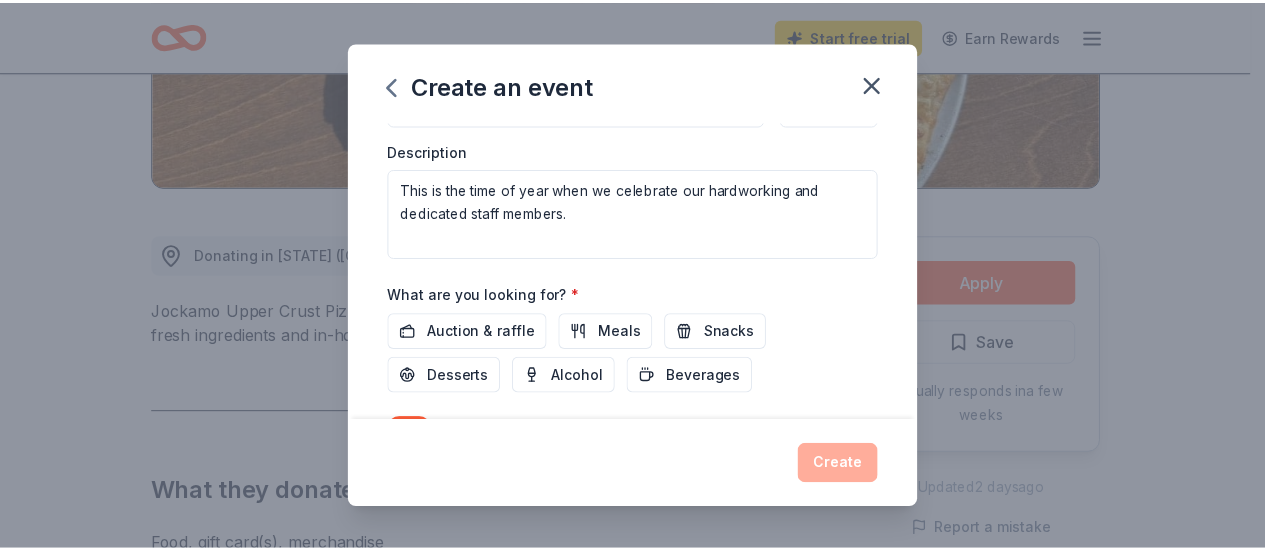 scroll, scrollTop: 562, scrollLeft: 0, axis: vertical 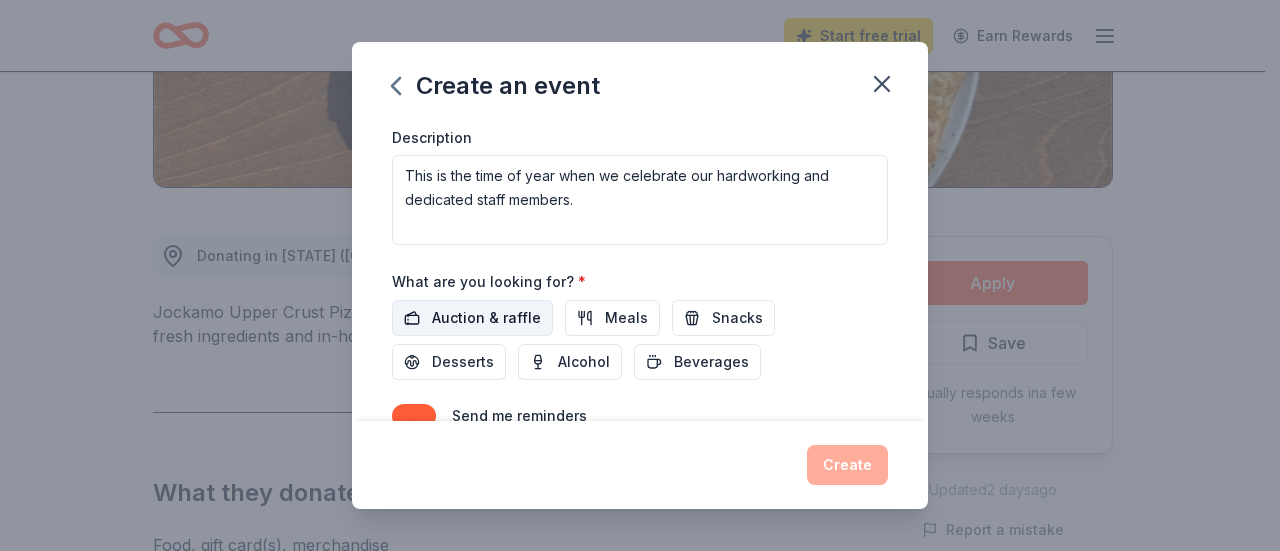 click on "Auction & raffle" at bounding box center [486, 318] 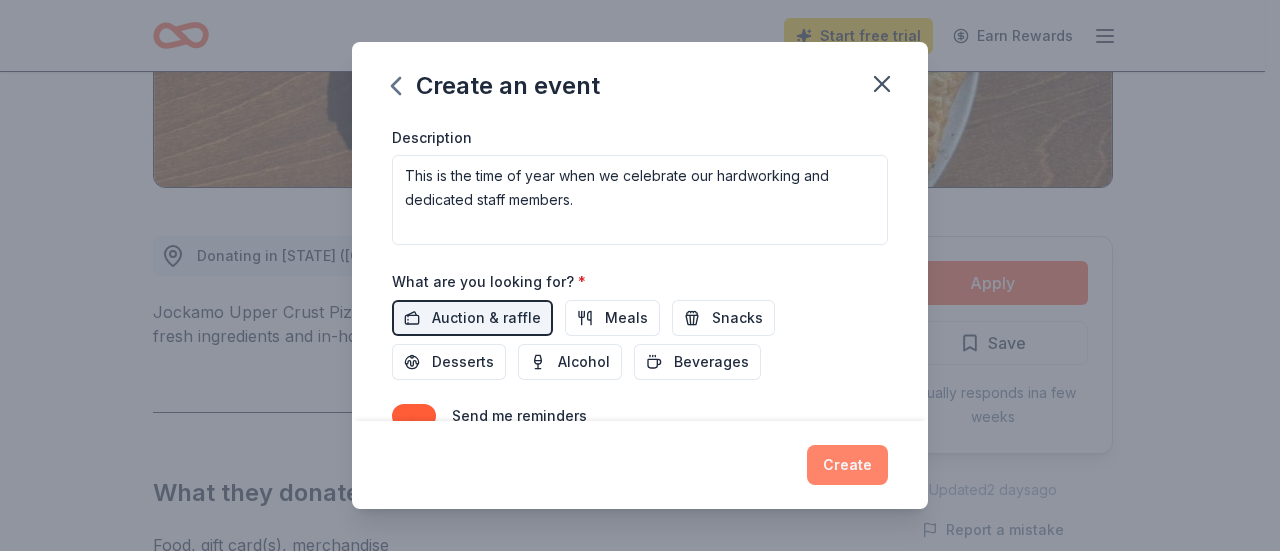 click on "Create" at bounding box center [847, 465] 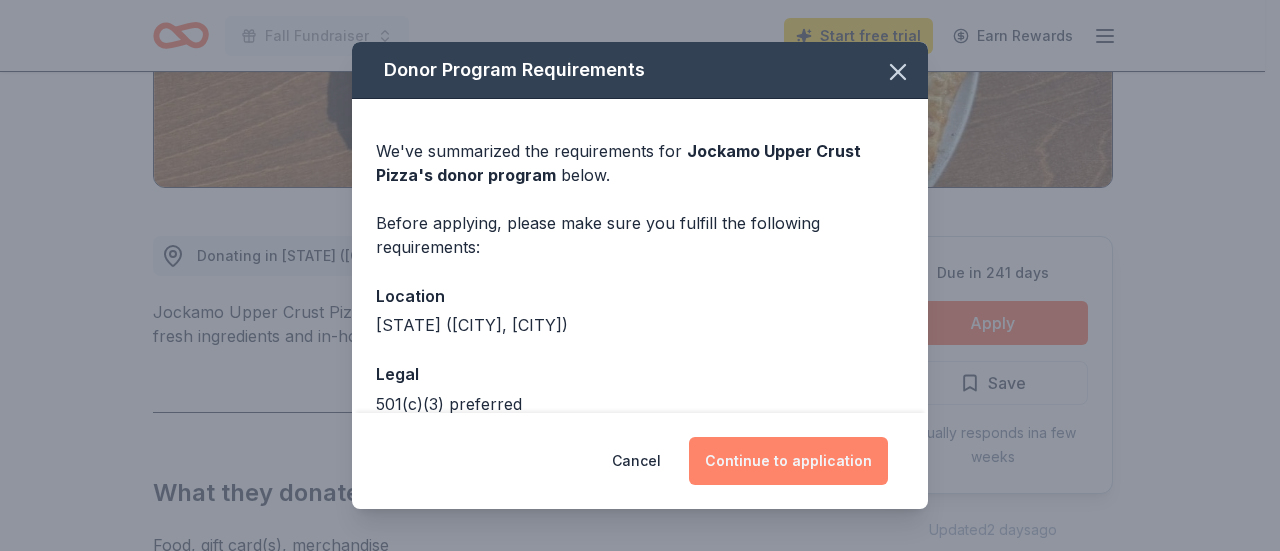 click on "Continue to application" at bounding box center [788, 461] 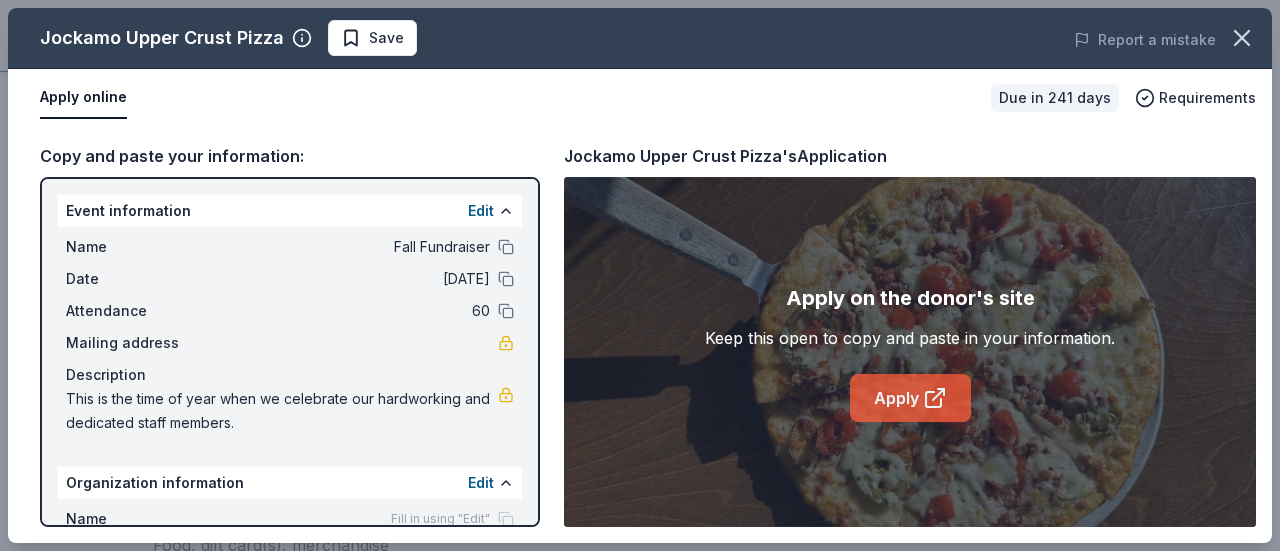 click on "Apply" at bounding box center [910, 398] 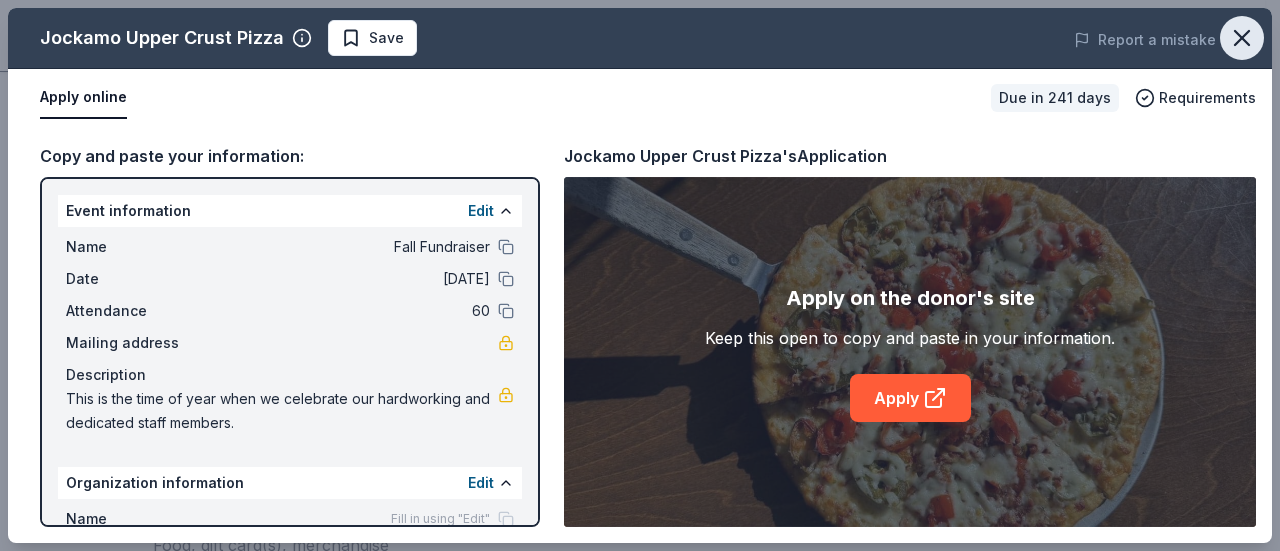 click 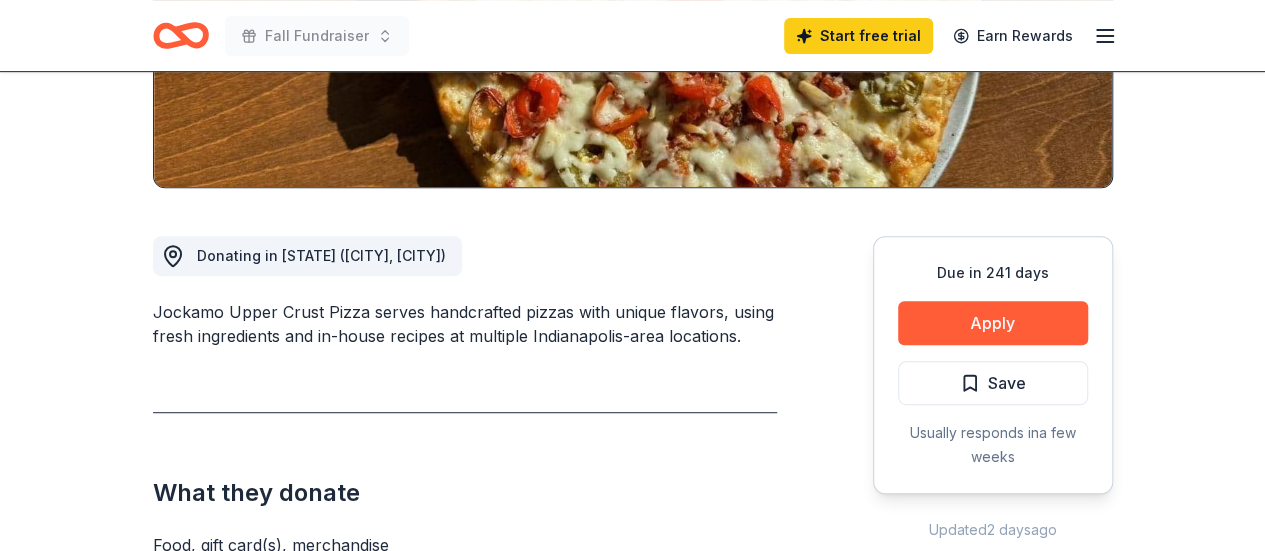 click 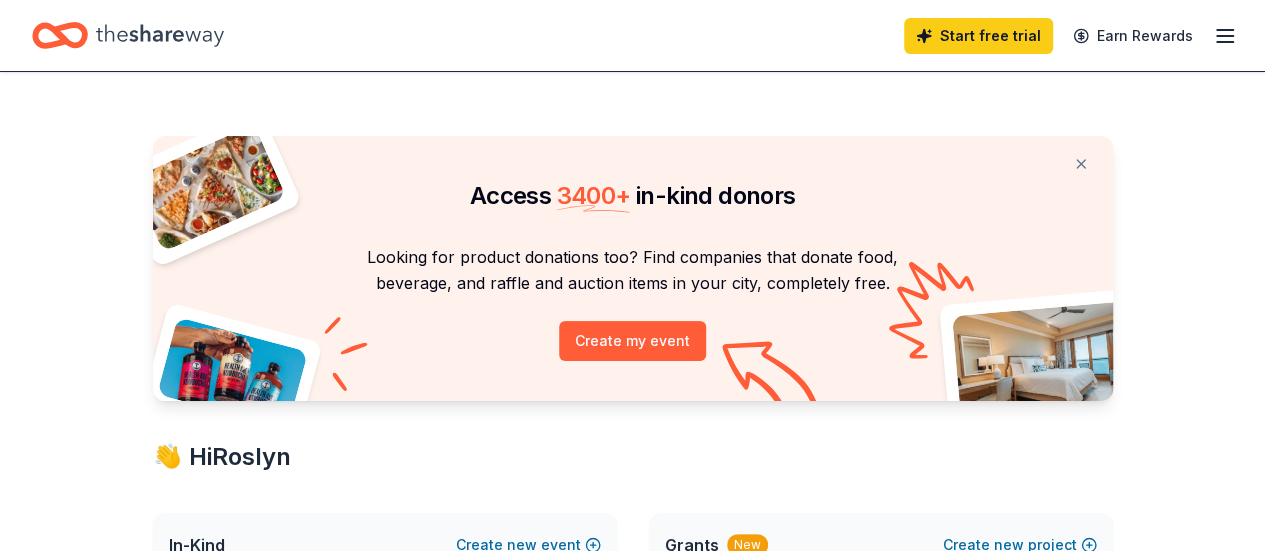 click on "Start free  trial Earn Rewards" at bounding box center (1070, 35) 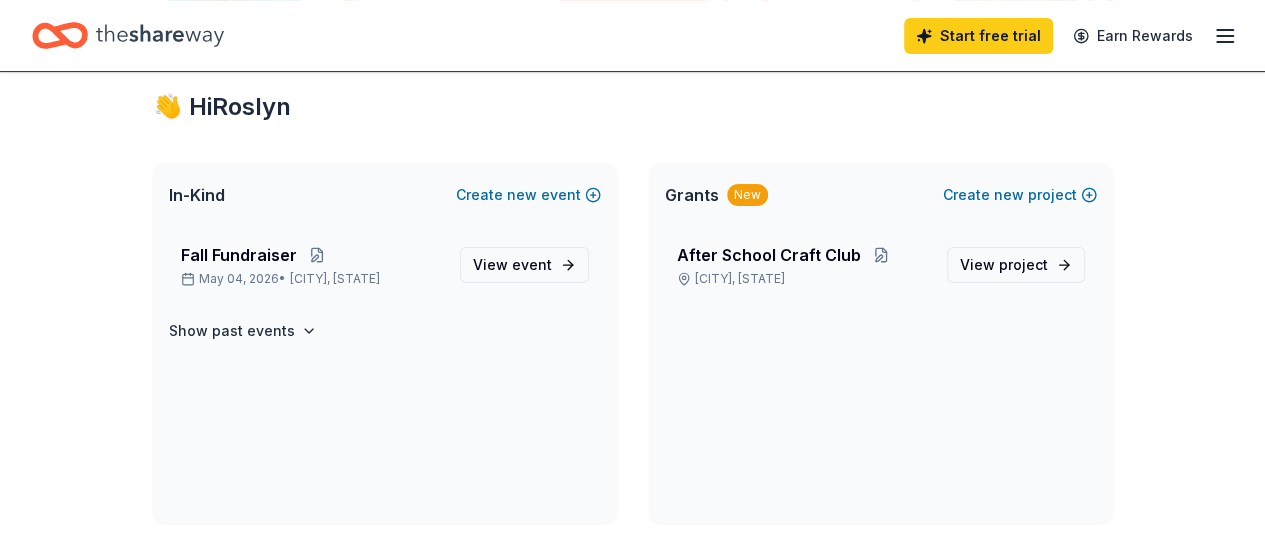scroll, scrollTop: 360, scrollLeft: 0, axis: vertical 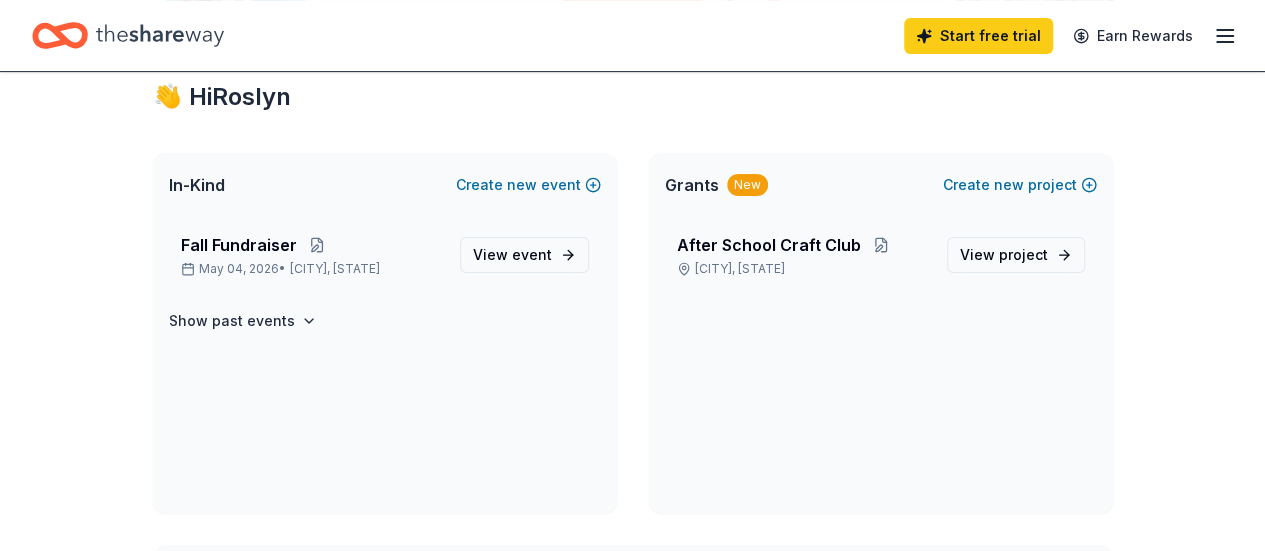 click on "New" at bounding box center (747, 185) 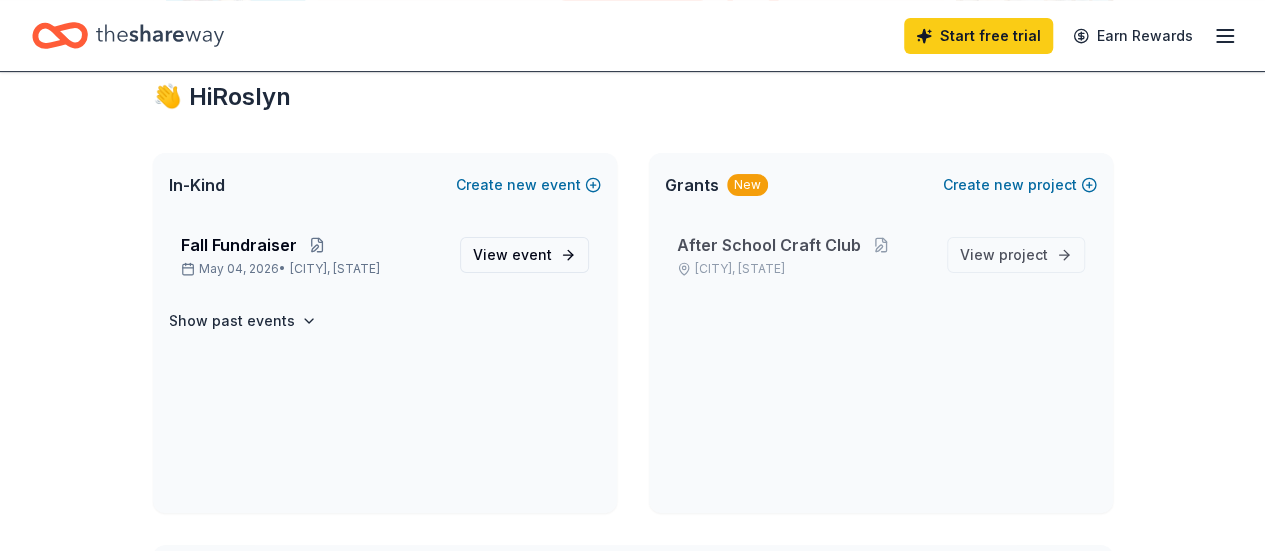 click on "After School Craft Club" at bounding box center (769, 245) 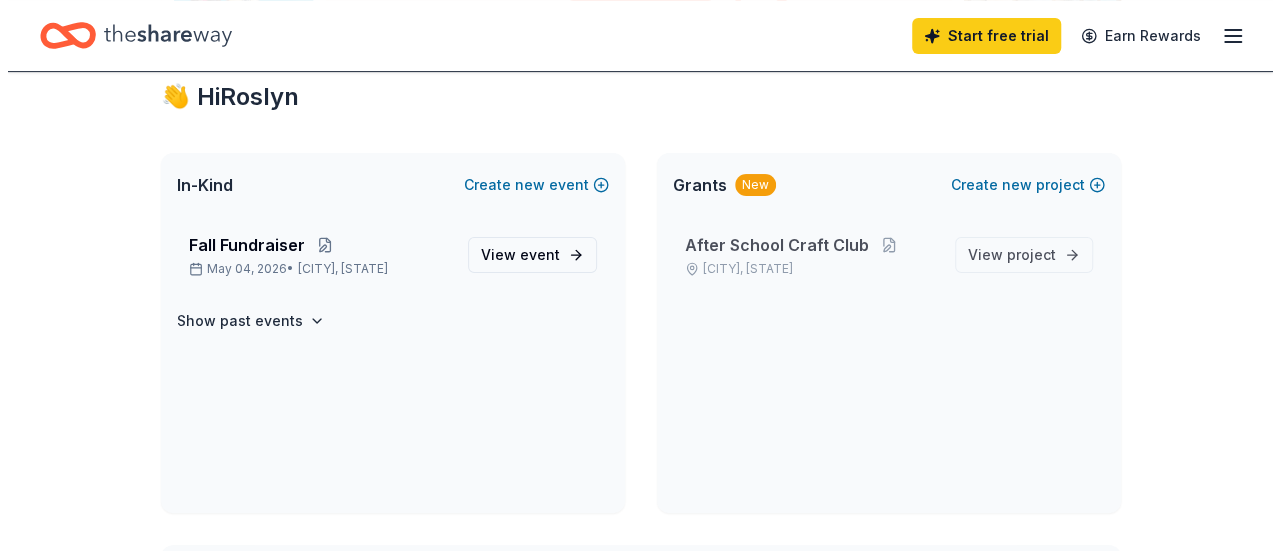 scroll, scrollTop: 0, scrollLeft: 0, axis: both 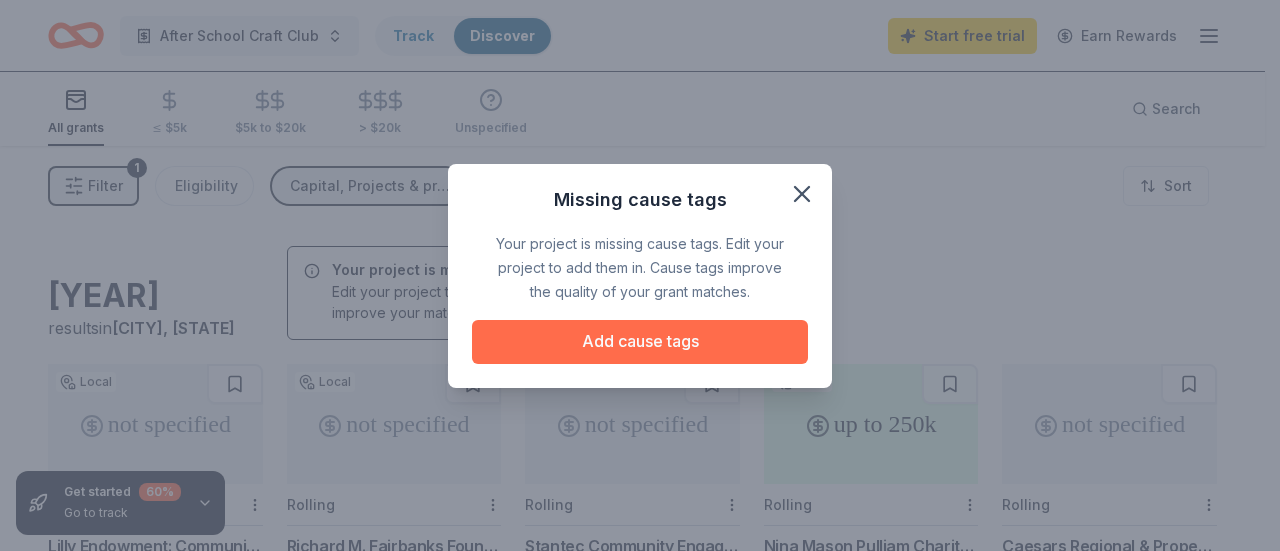 click on "Add cause tags" at bounding box center (640, 342) 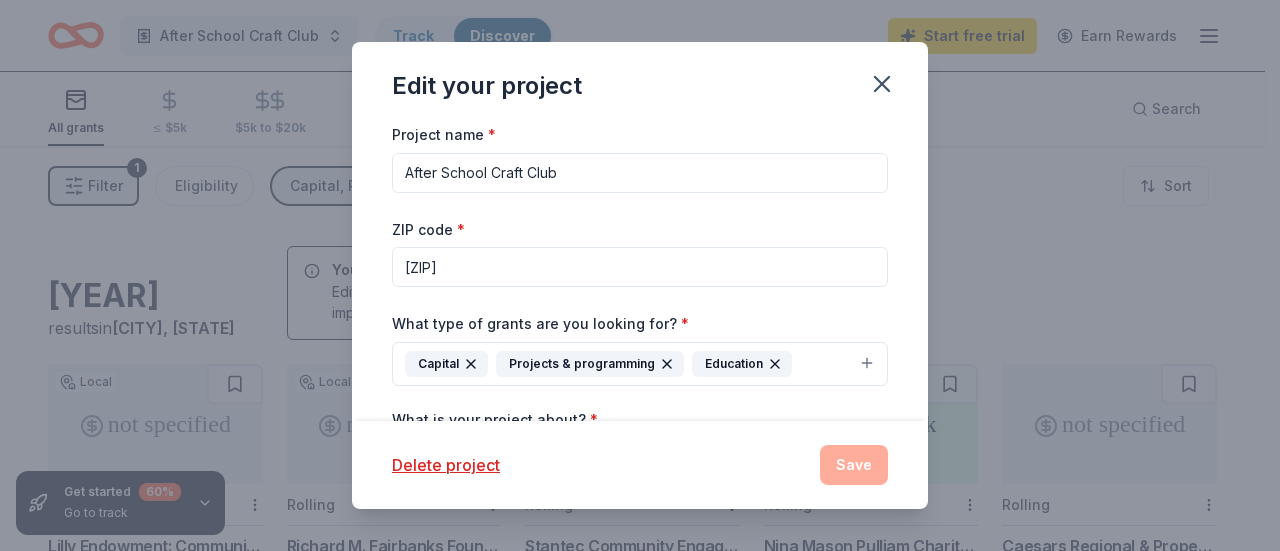 click on "Education" at bounding box center (742, 364) 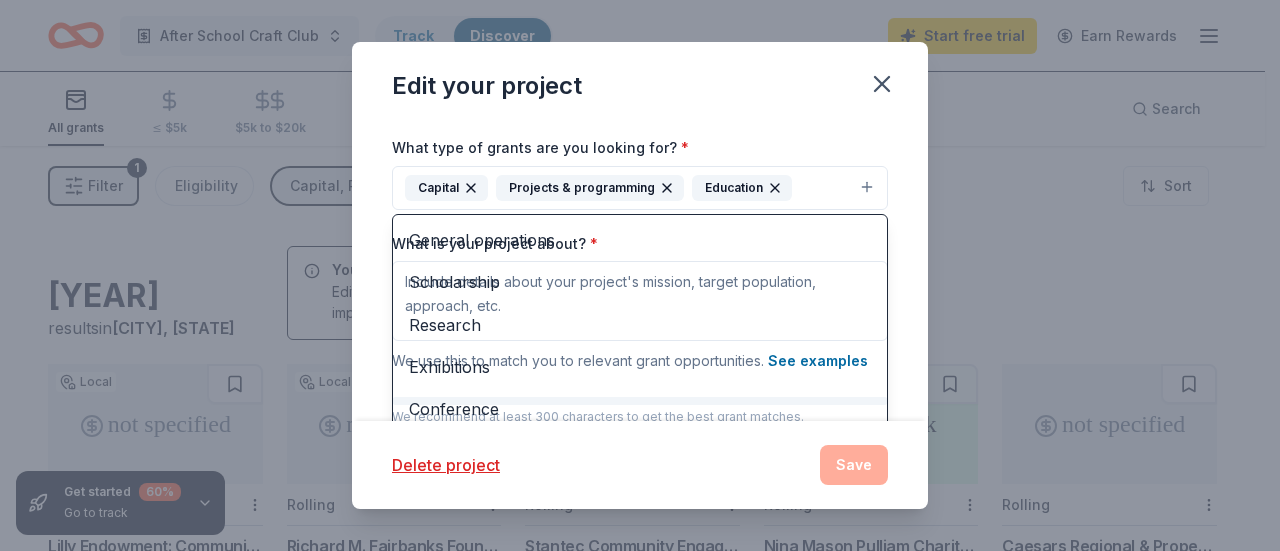 scroll, scrollTop: 180, scrollLeft: 0, axis: vertical 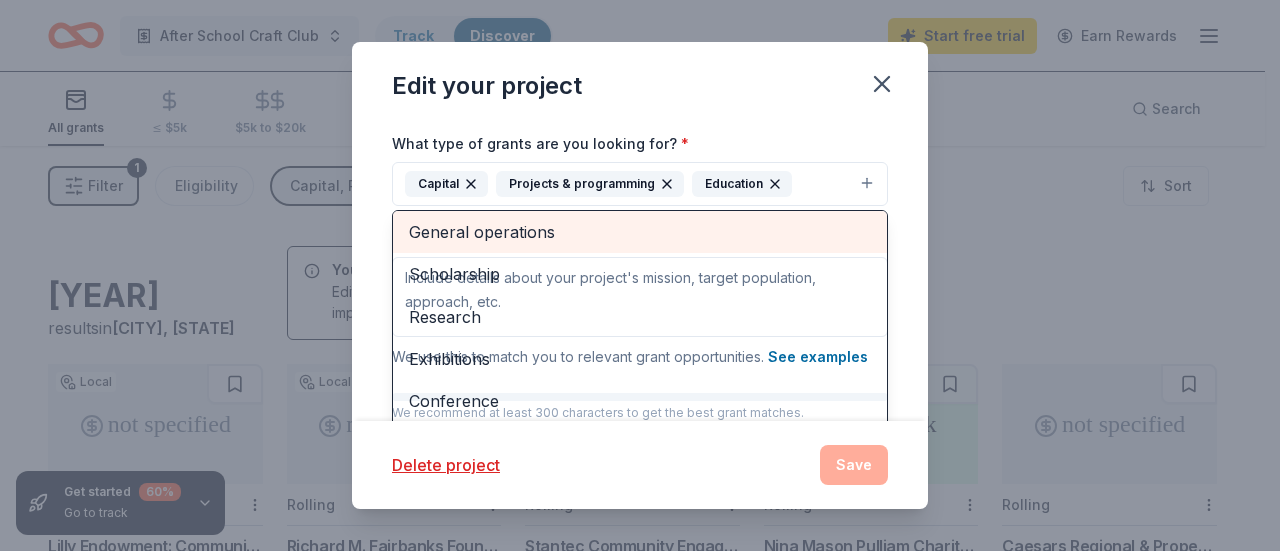 click on "General operations" at bounding box center (640, 232) 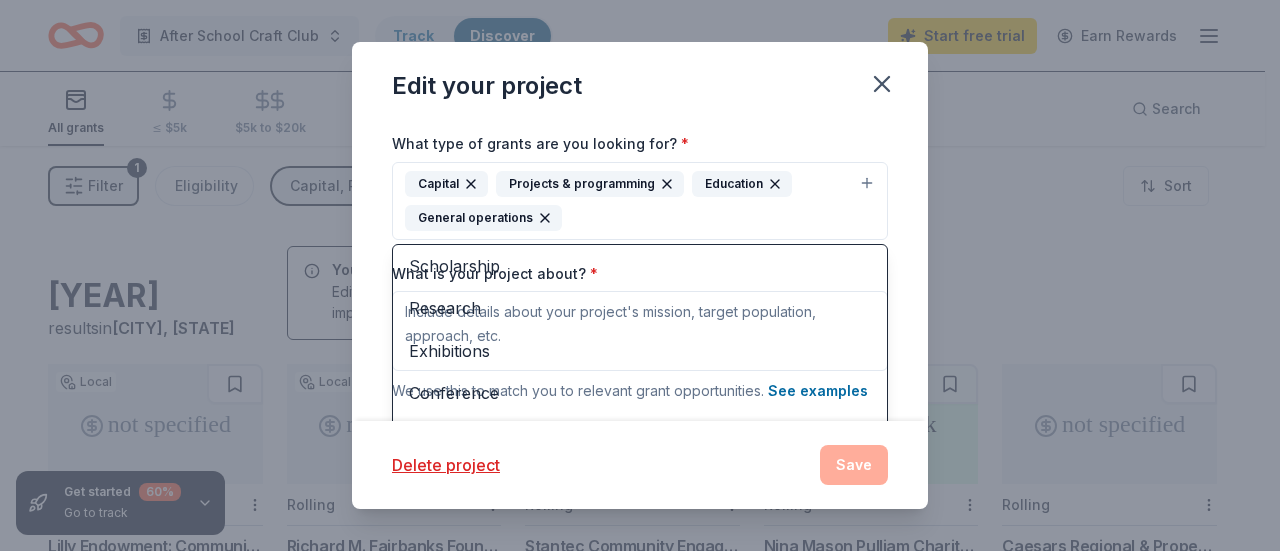 scroll, scrollTop: 0, scrollLeft: 0, axis: both 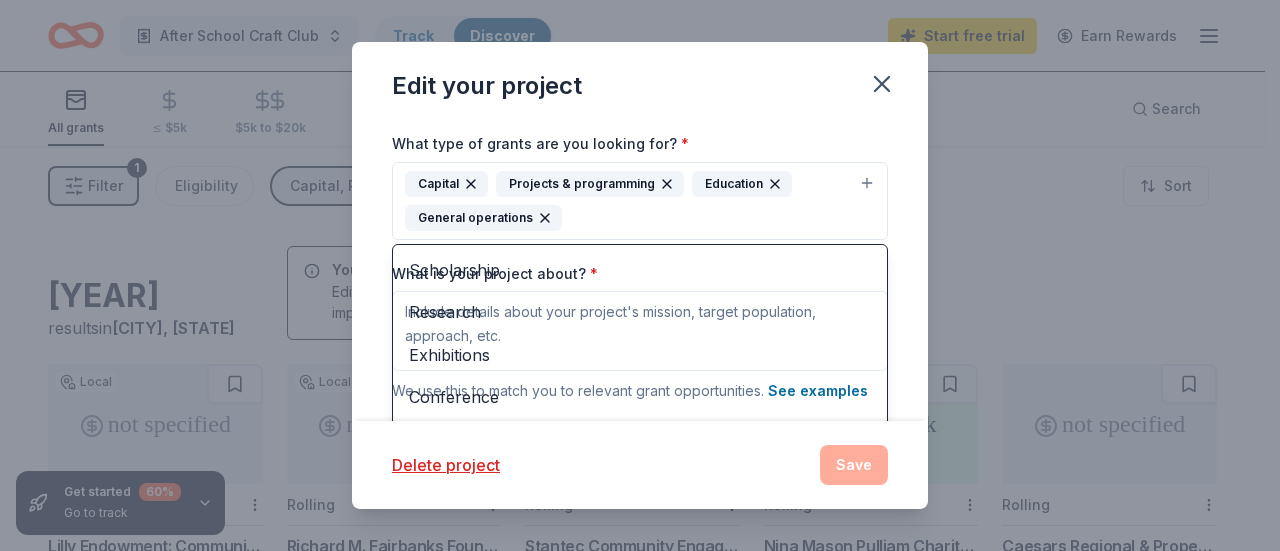click on "Edit your   project Project name * After School Craft Club ZIP code * [ZIP] What type of grants are you looking for? * Capital Projects & programming Education General operations Scholarship Research Exhibitions Conference Training and capacity building Fellowship Other What is your project about? * We use this to match you to relevant grant opportunities.   See examples We recommend at least 300 characters to get the best grant matches. Cause tags *   Add relevant tags to your project. Send me reminders Email me reminders of grant application deadlines Delete project Save" at bounding box center [640, 275] 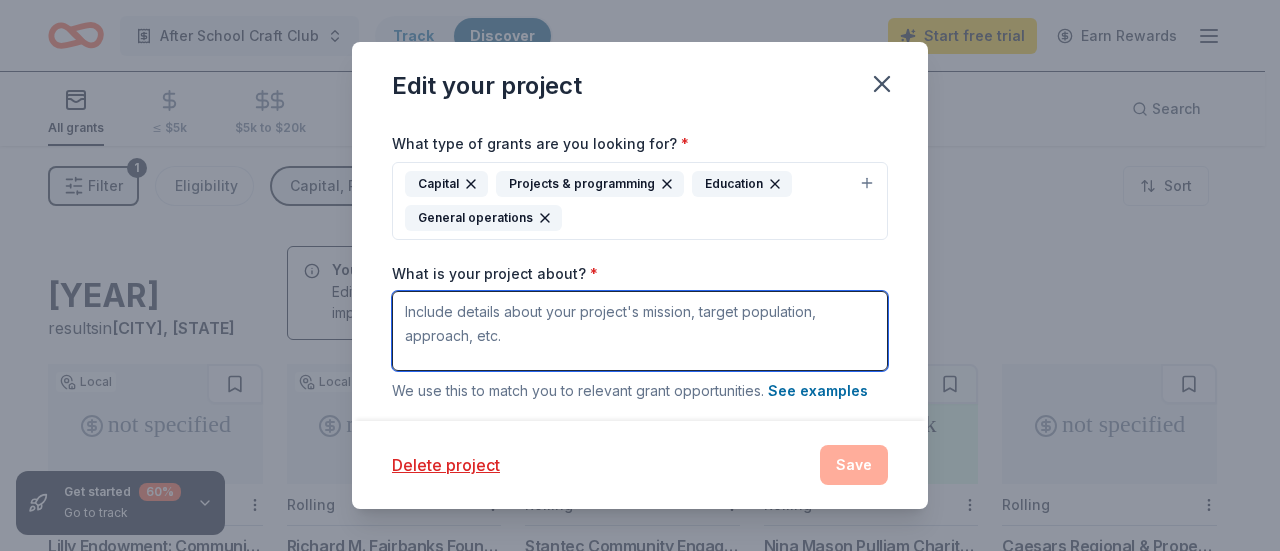 click on "What is your project about? *" at bounding box center [640, 331] 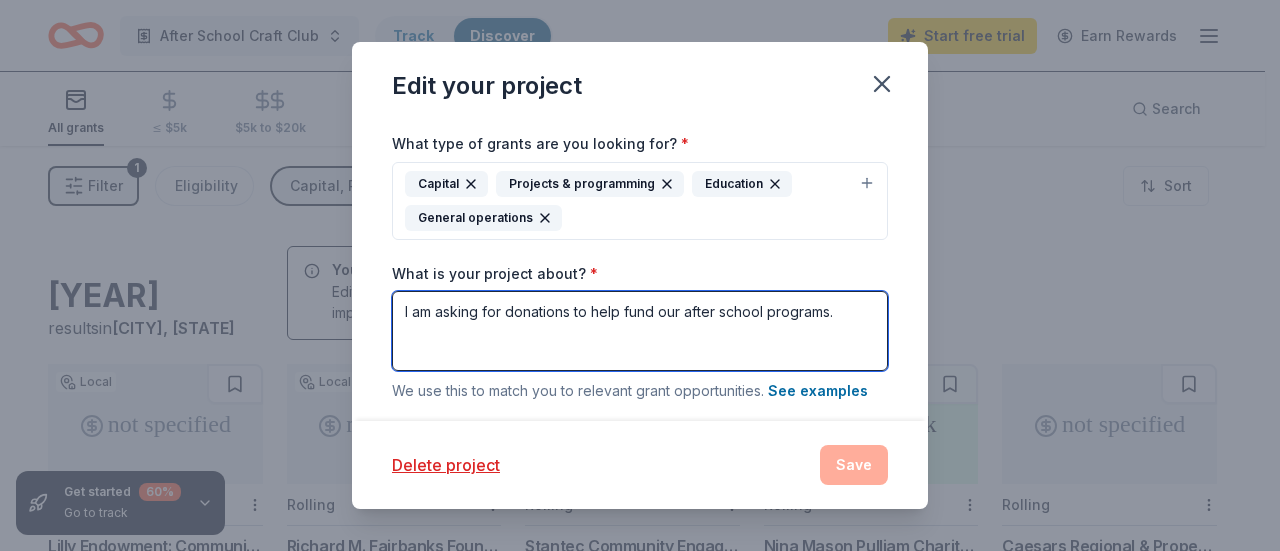type on "I am asking for donations to help fund our after school programs." 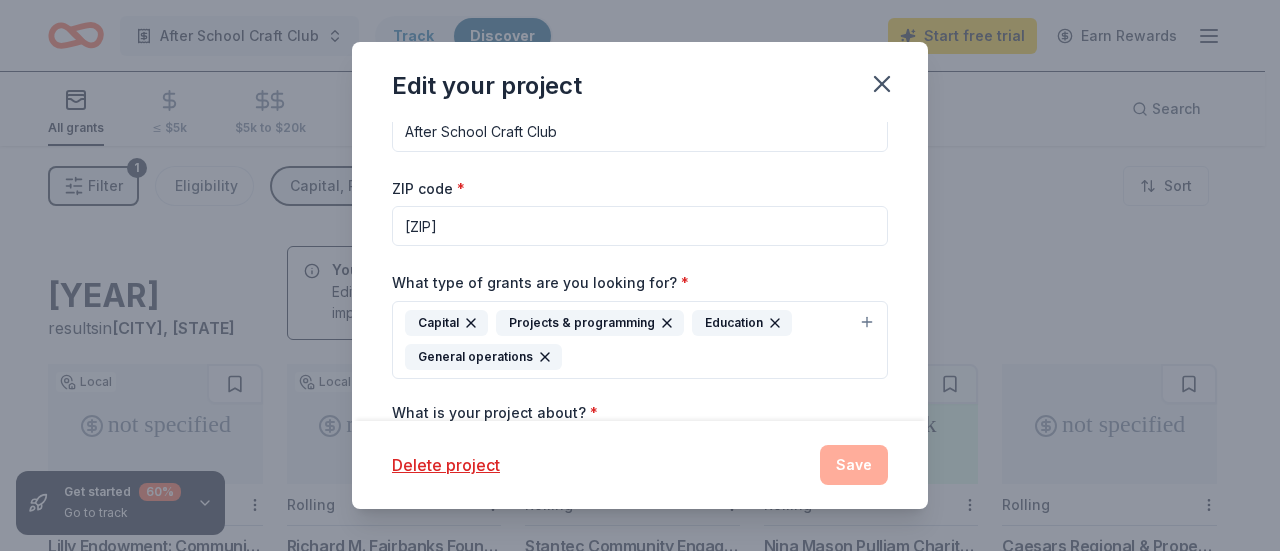 scroll, scrollTop: 0, scrollLeft: 0, axis: both 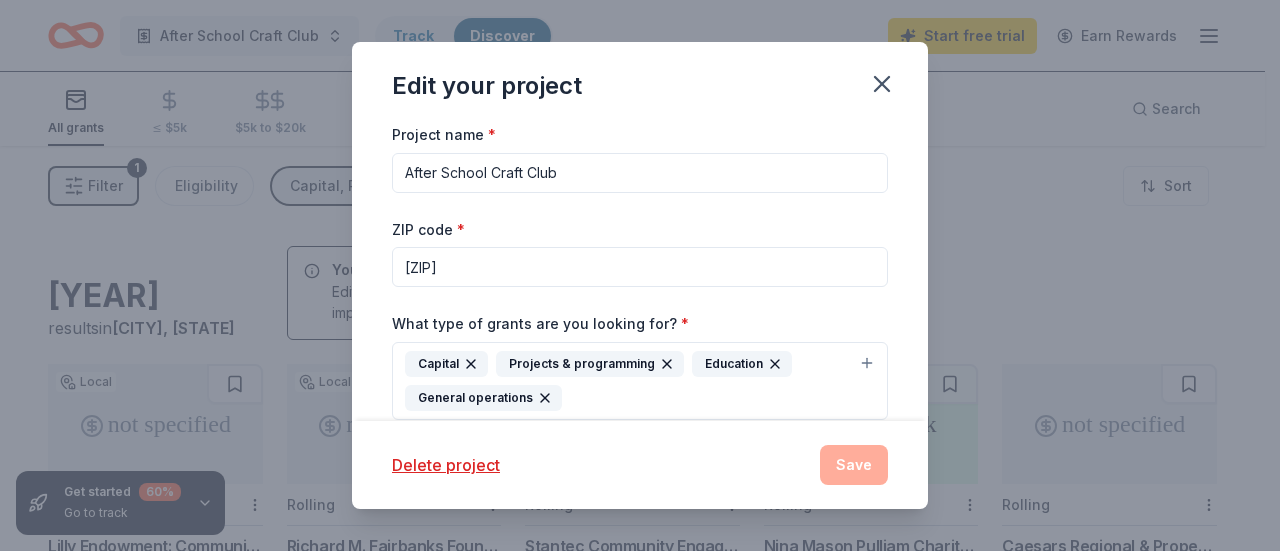 drag, startPoint x: 582, startPoint y: 170, endPoint x: 494, endPoint y: 165, distance: 88.14193 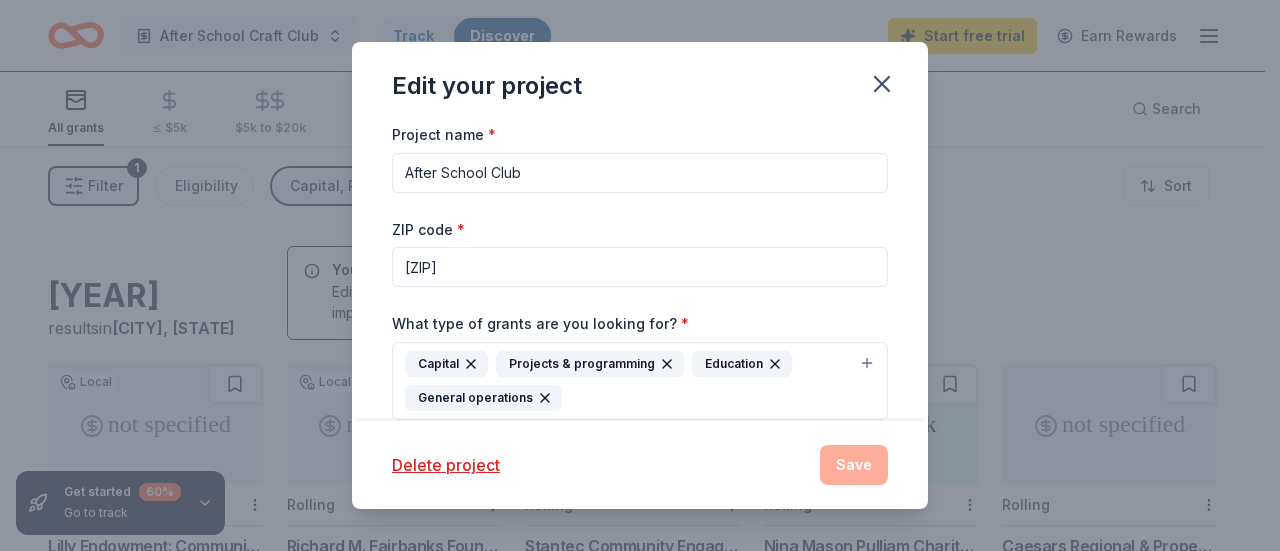 click on "After School Club" at bounding box center (640, 173) 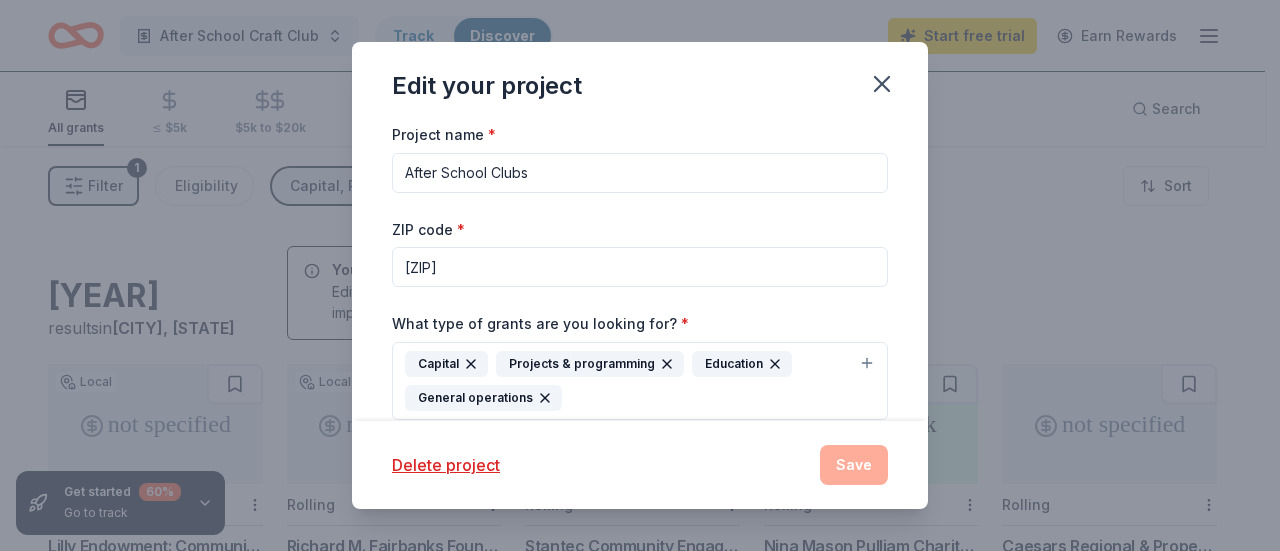 type on "After School Clubs" 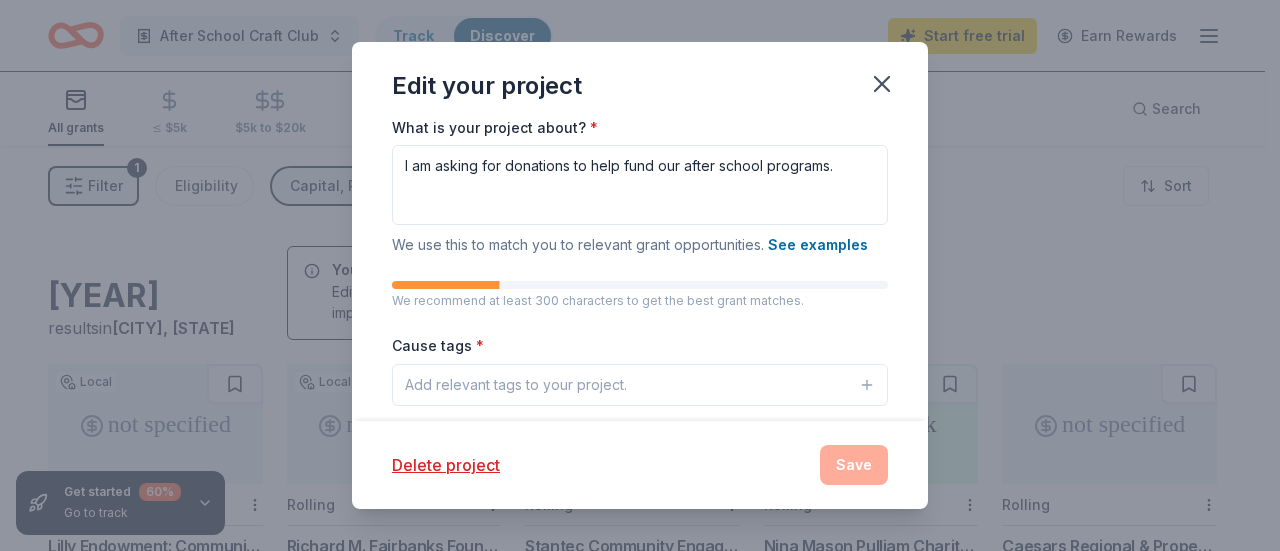 scroll, scrollTop: 328, scrollLeft: 0, axis: vertical 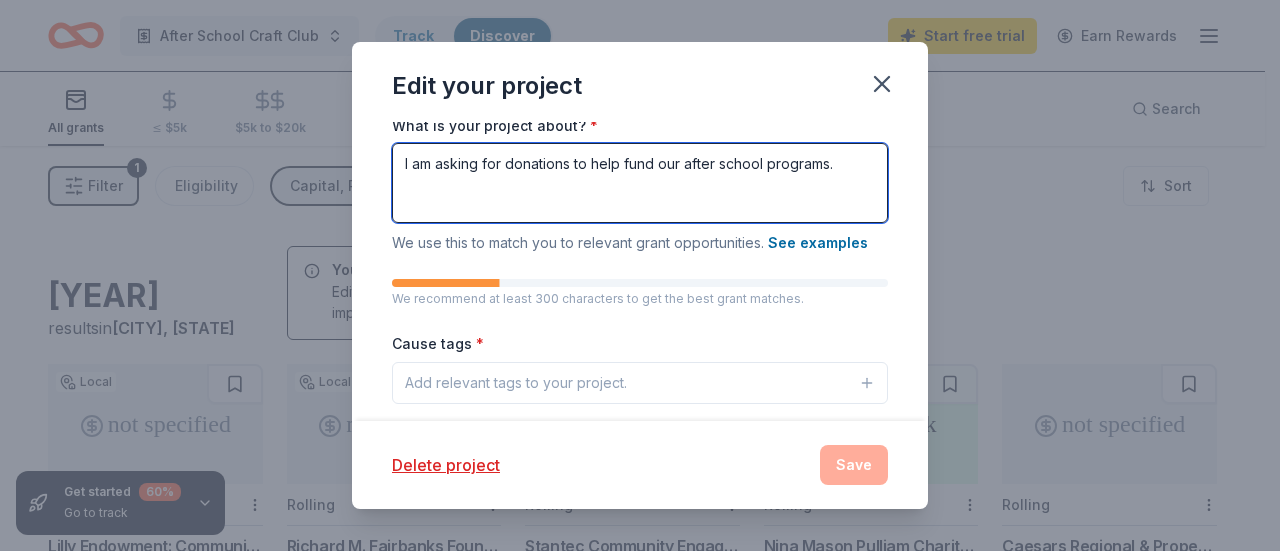 drag, startPoint x: 680, startPoint y: 161, endPoint x: 658, endPoint y: 160, distance: 22.022715 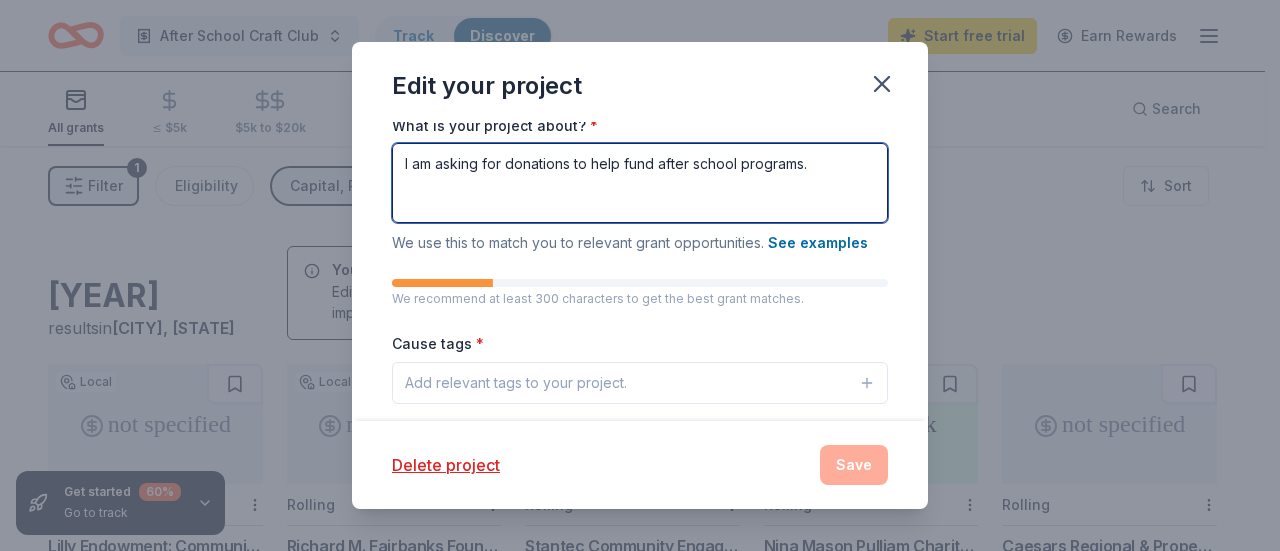 click on "I am asking for donations to help fund after school programs." at bounding box center (640, 183) 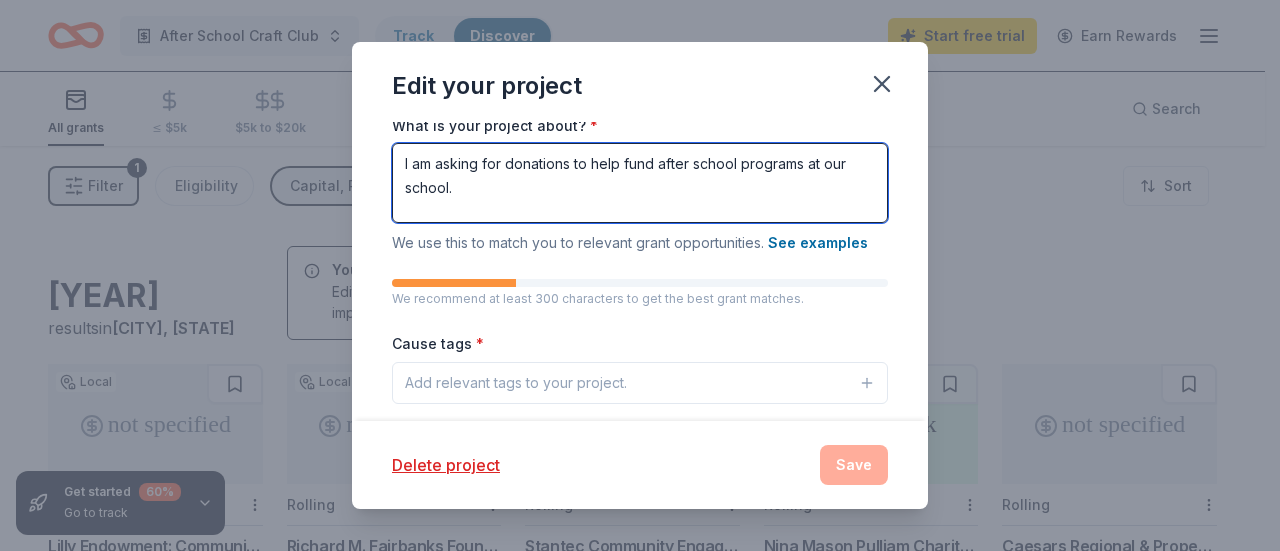 click on "I am asking for donations to help fund after school programs at our school." at bounding box center (640, 183) 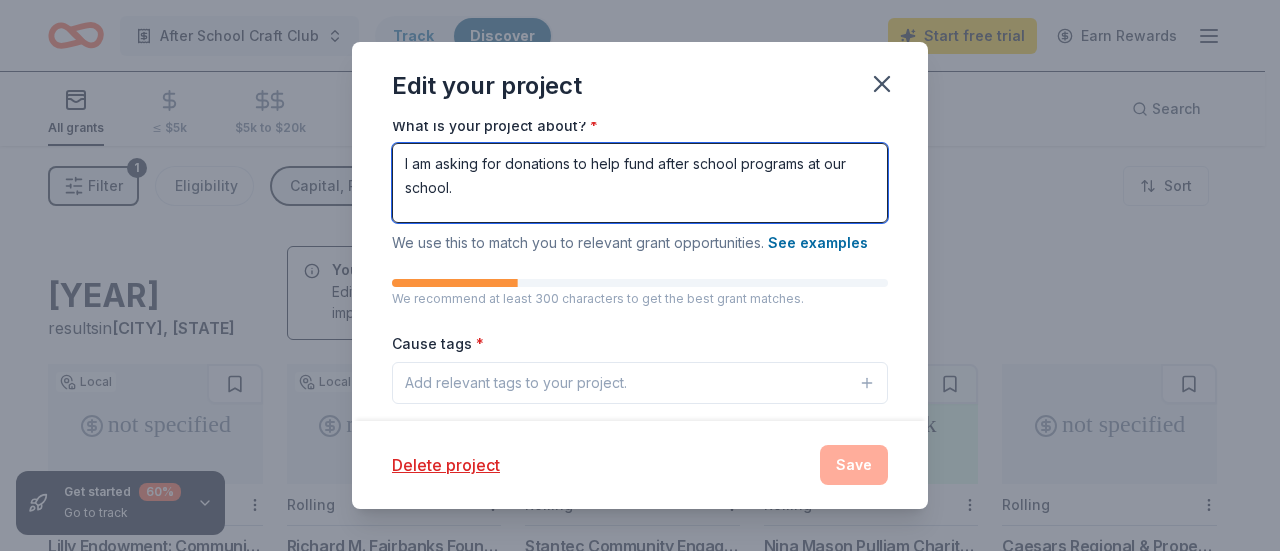 click on "I am asking for donations to help fund after school programs at our school." at bounding box center (640, 183) 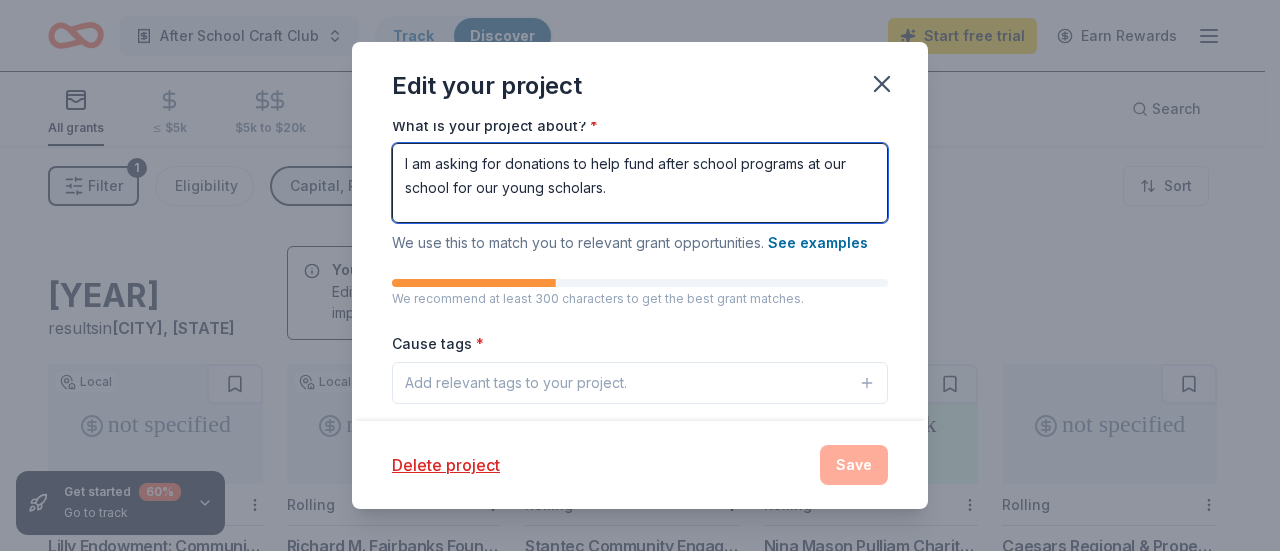 click on "I am asking for donations to help fund after school programs at our school for our young scholars." at bounding box center (640, 183) 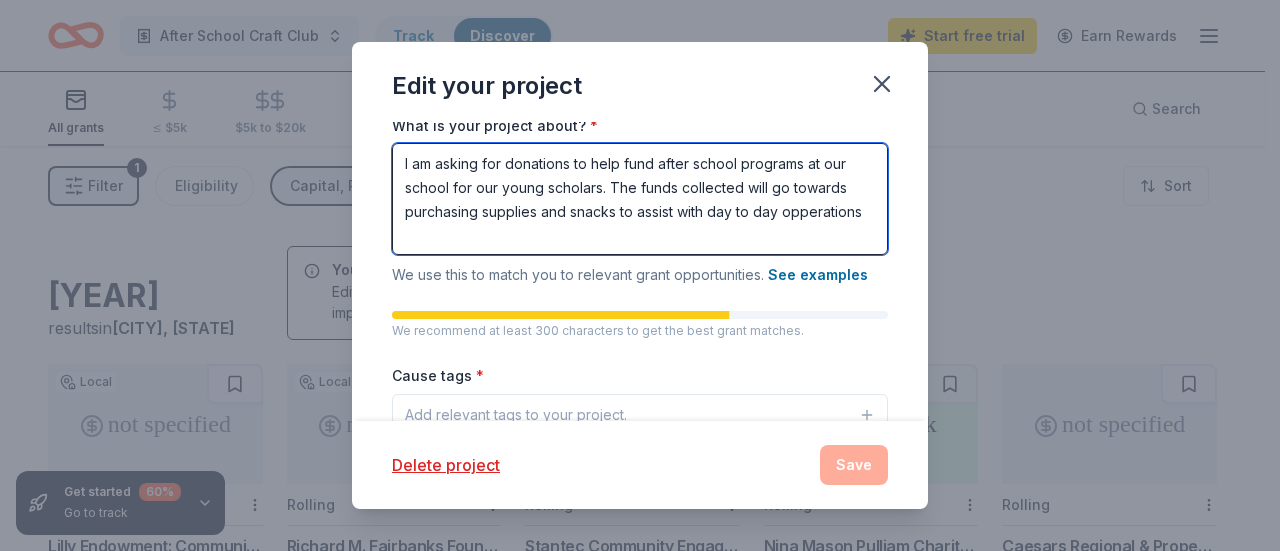 click on "I am asking for donations to help fund after school programs at our school for our young scholars. The funds collected will go towards purchasing supplies and snacks to assist with day to day opperations" at bounding box center (640, 199) 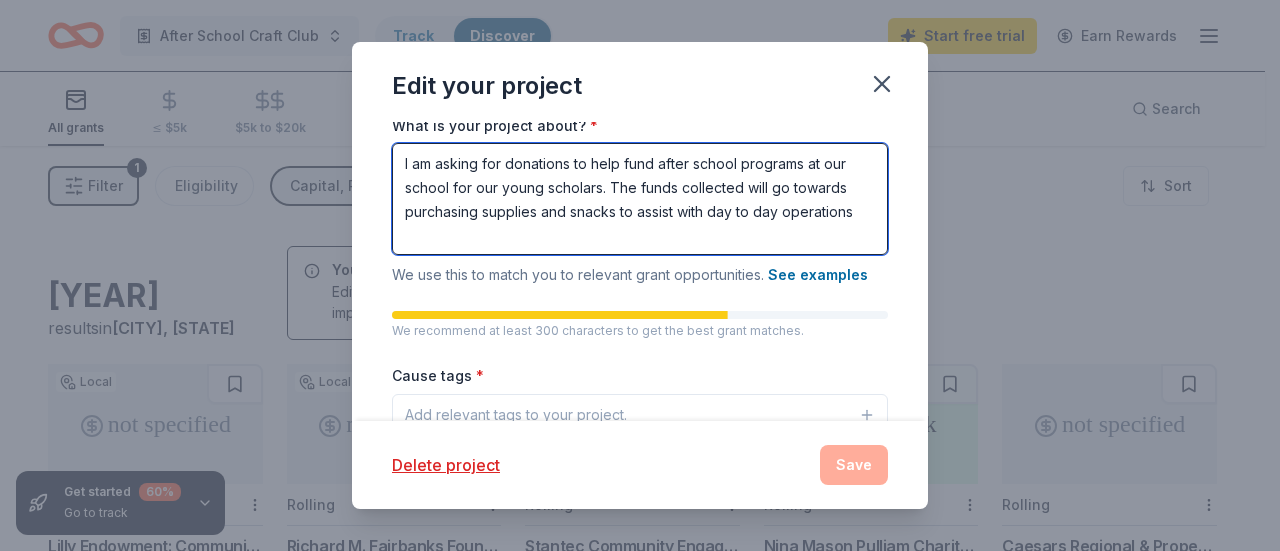 click on "I am asking for donations to help fund after school programs at our school for our young scholars. The funds collected will go towards purchasing supplies and snacks to assist with day to day operations" at bounding box center [640, 199] 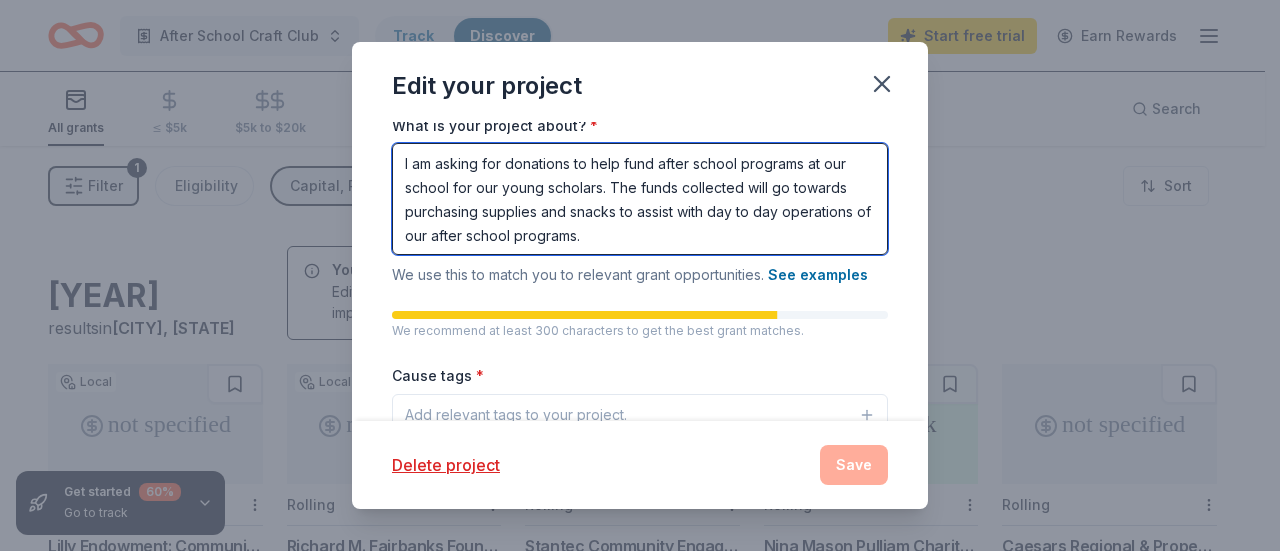 type on "I am asking for donations to help fund after school programs at our school for our young scholars. The funds collected will go towards purchasing supplies and snacks to assist with day to day operations of our after school programs." 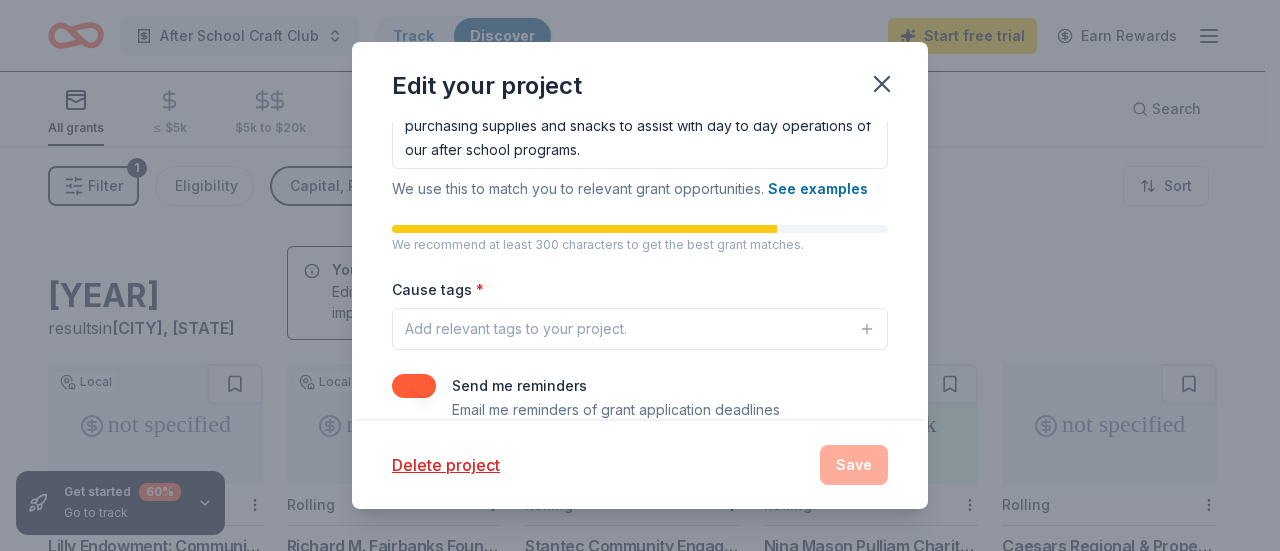 scroll, scrollTop: 442, scrollLeft: 0, axis: vertical 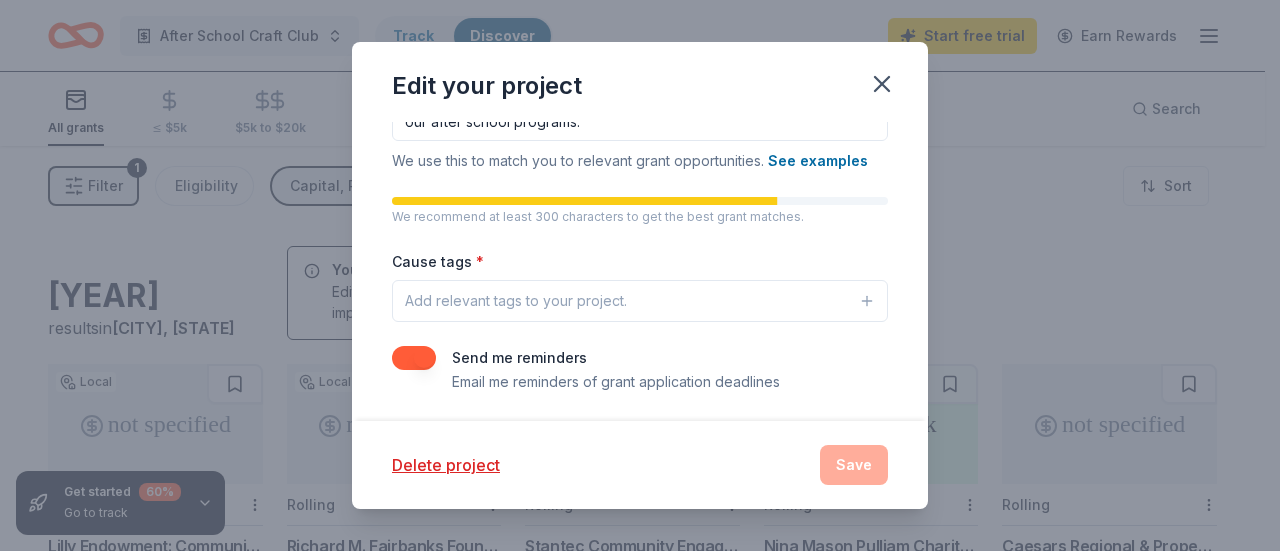 click 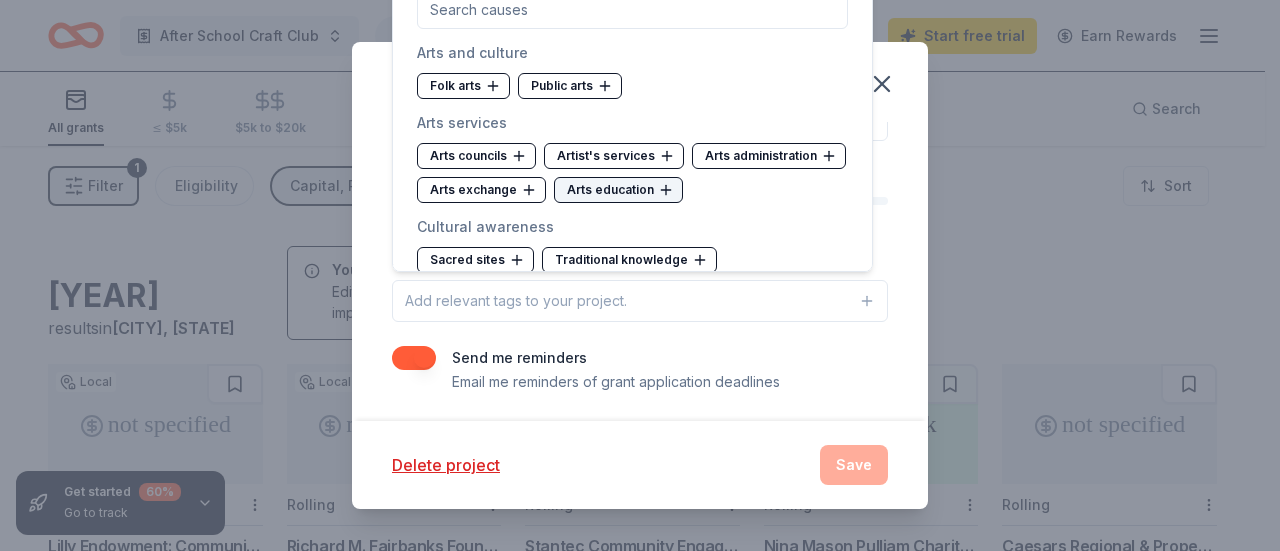 click on "Arts education" at bounding box center (618, 190) 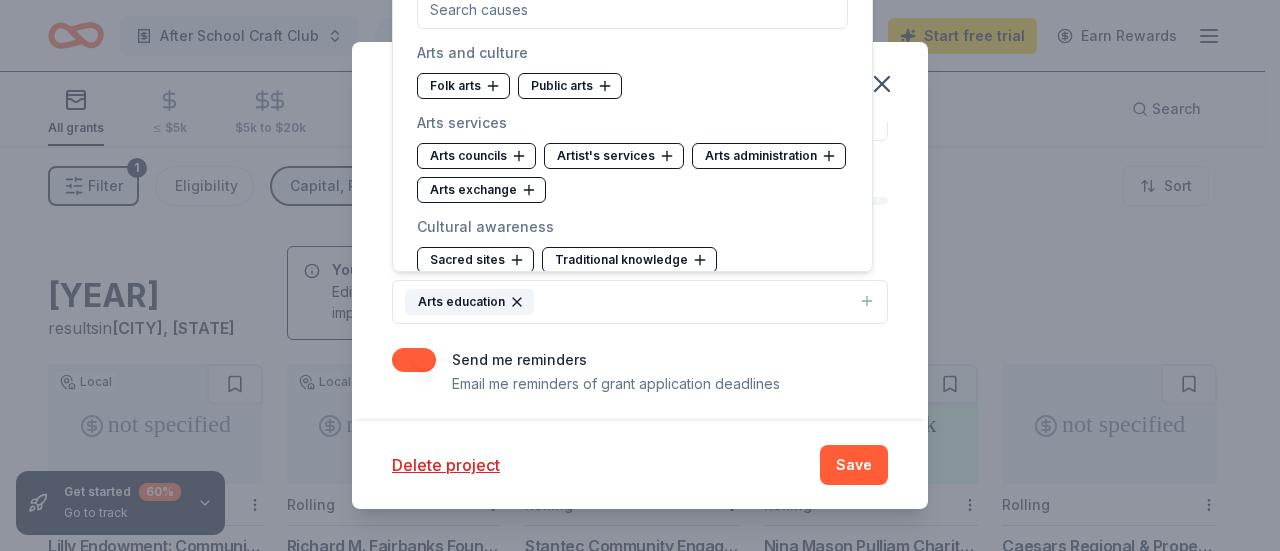 scroll, scrollTop: 40, scrollLeft: 0, axis: vertical 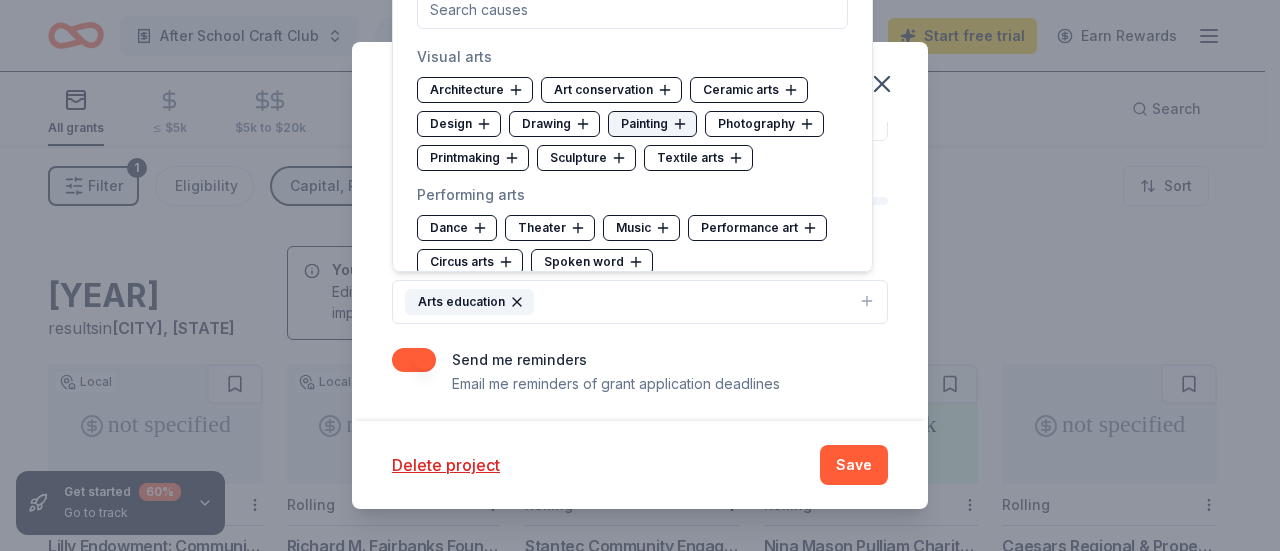 click 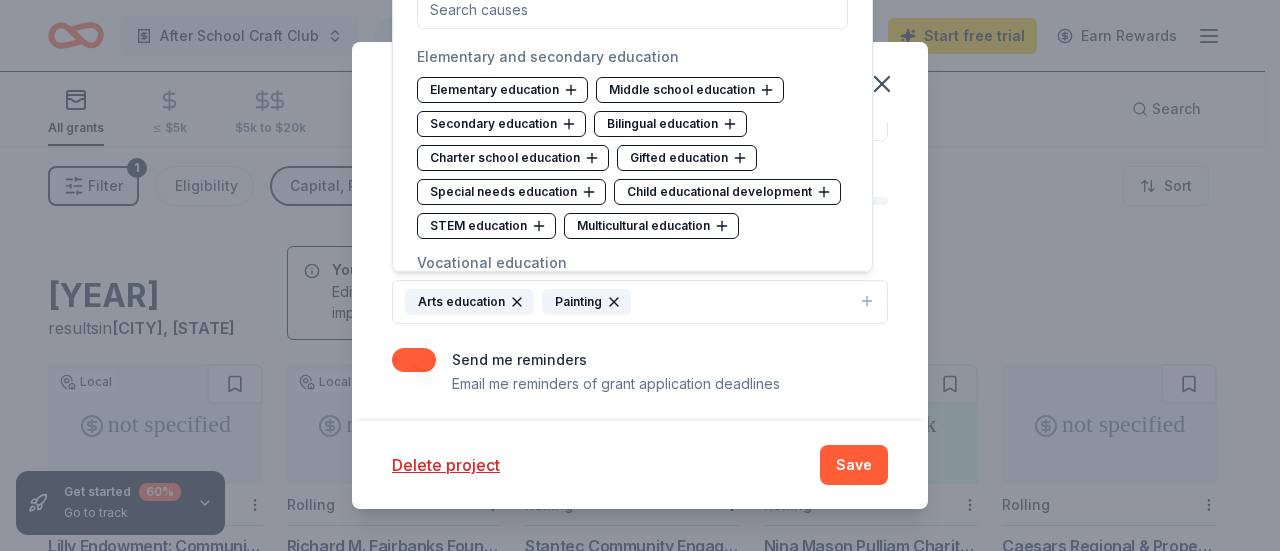 scroll, scrollTop: 970, scrollLeft: 0, axis: vertical 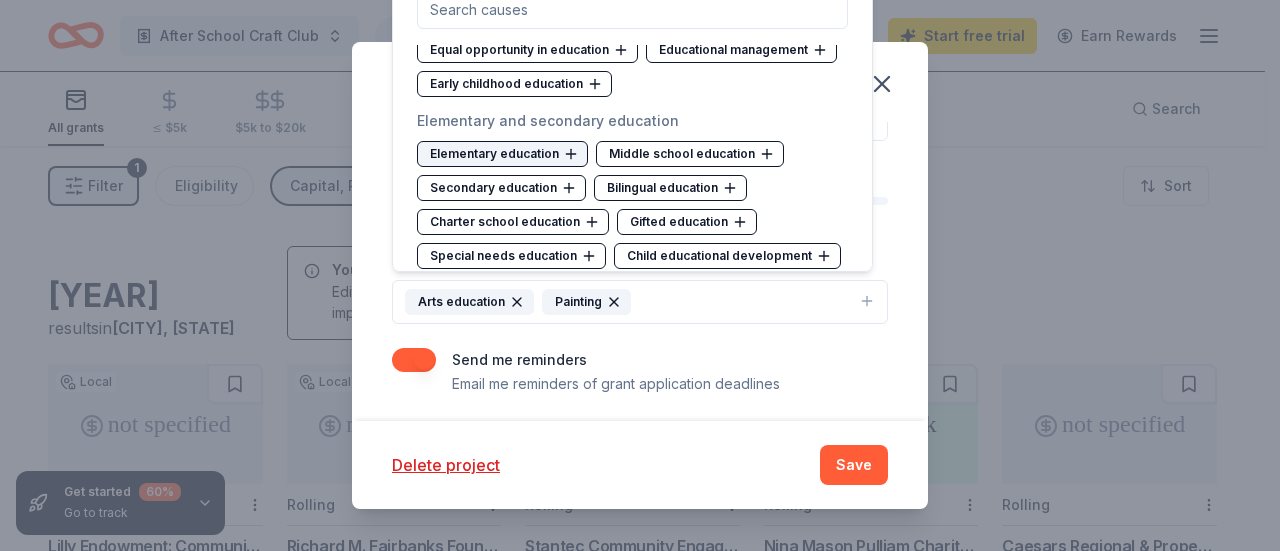 click on "Elementary education" at bounding box center [502, 154] 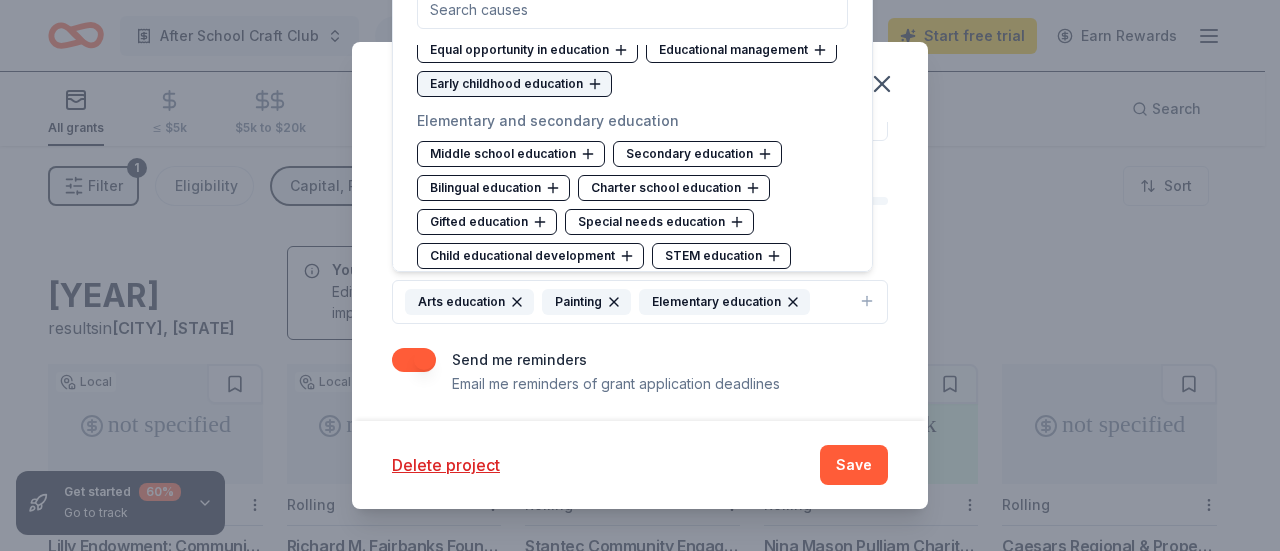 click on "Early childhood education" at bounding box center (514, 84) 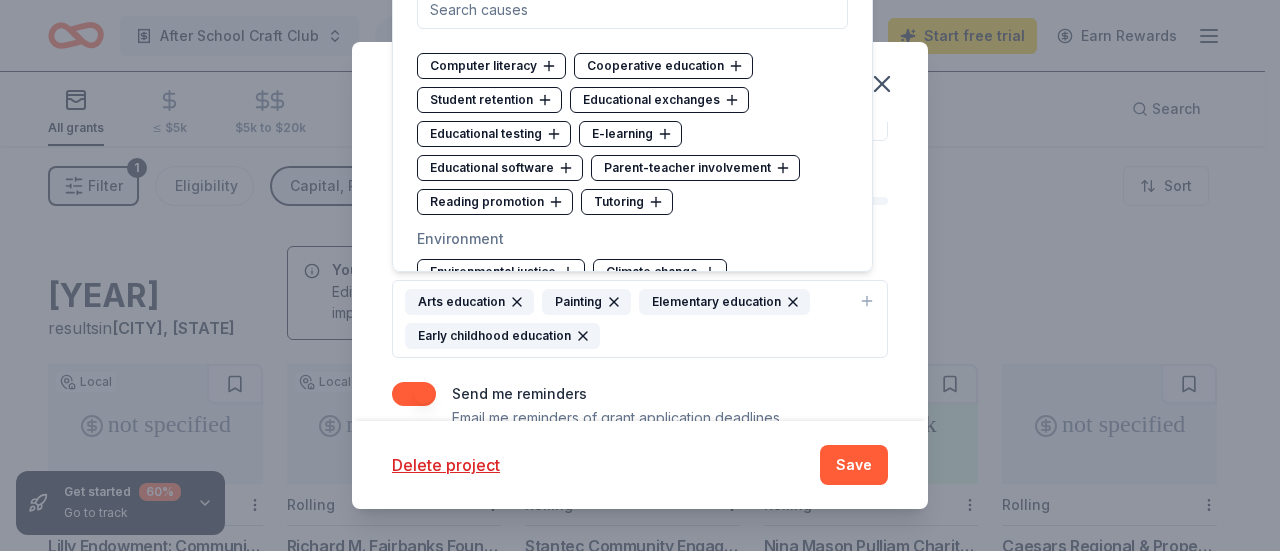 scroll, scrollTop: 1810, scrollLeft: 0, axis: vertical 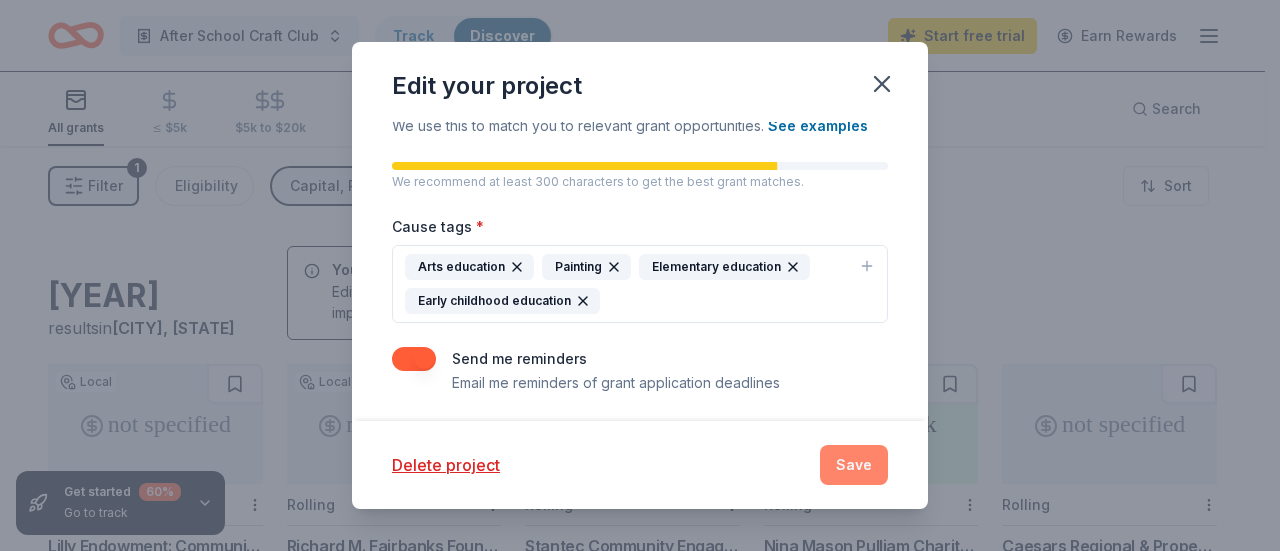 click on "Save" at bounding box center (854, 465) 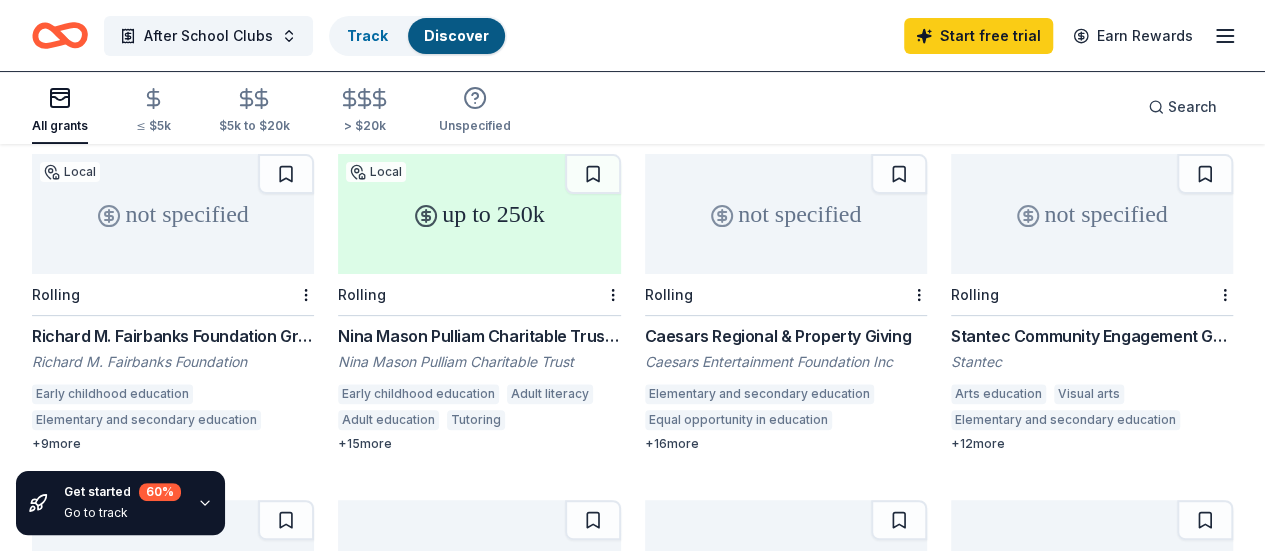 scroll, scrollTop: 185, scrollLeft: 0, axis: vertical 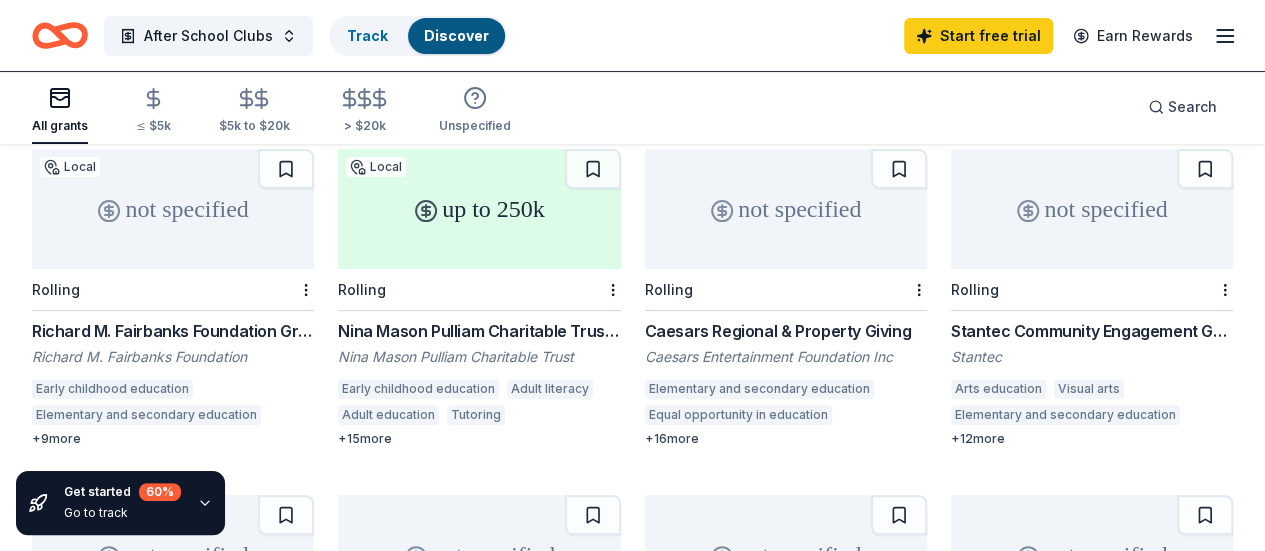 click on "not specified" at bounding box center (173, 209) 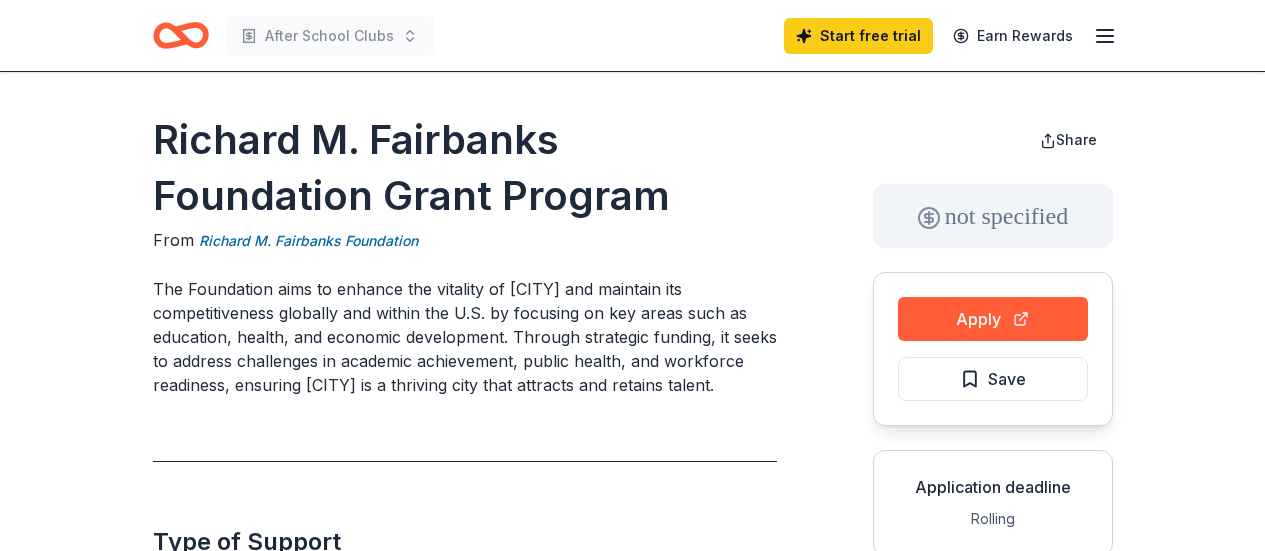scroll, scrollTop: 0, scrollLeft: 0, axis: both 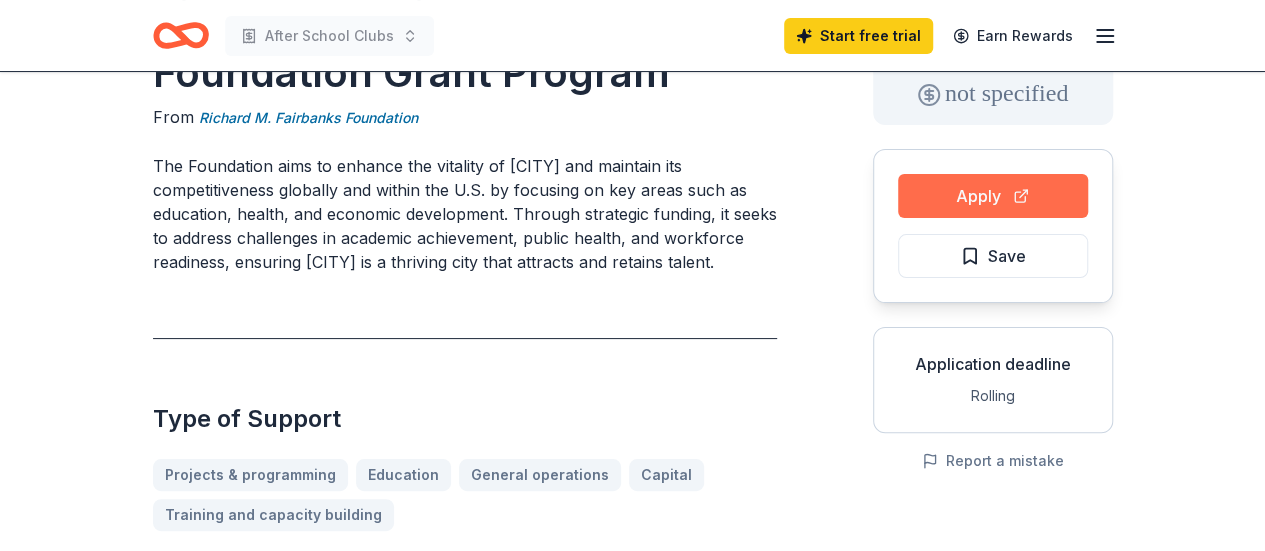 click on "Apply" at bounding box center (993, 196) 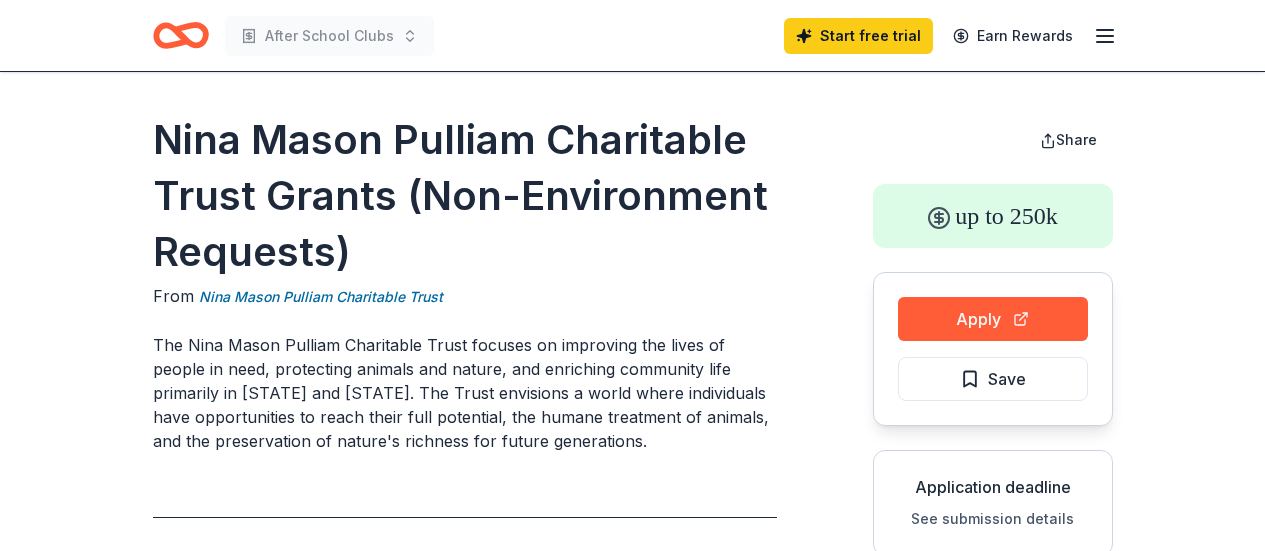 scroll, scrollTop: 0, scrollLeft: 0, axis: both 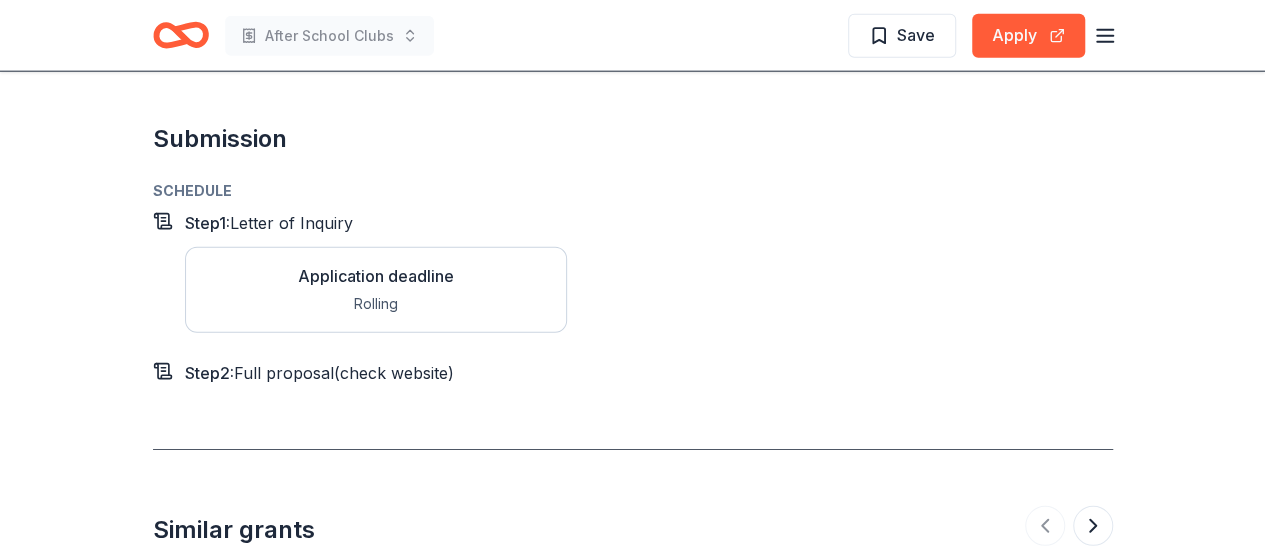 drag, startPoint x: 1279, startPoint y: 325, endPoint x: 938, endPoint y: 219, distance: 357.0952 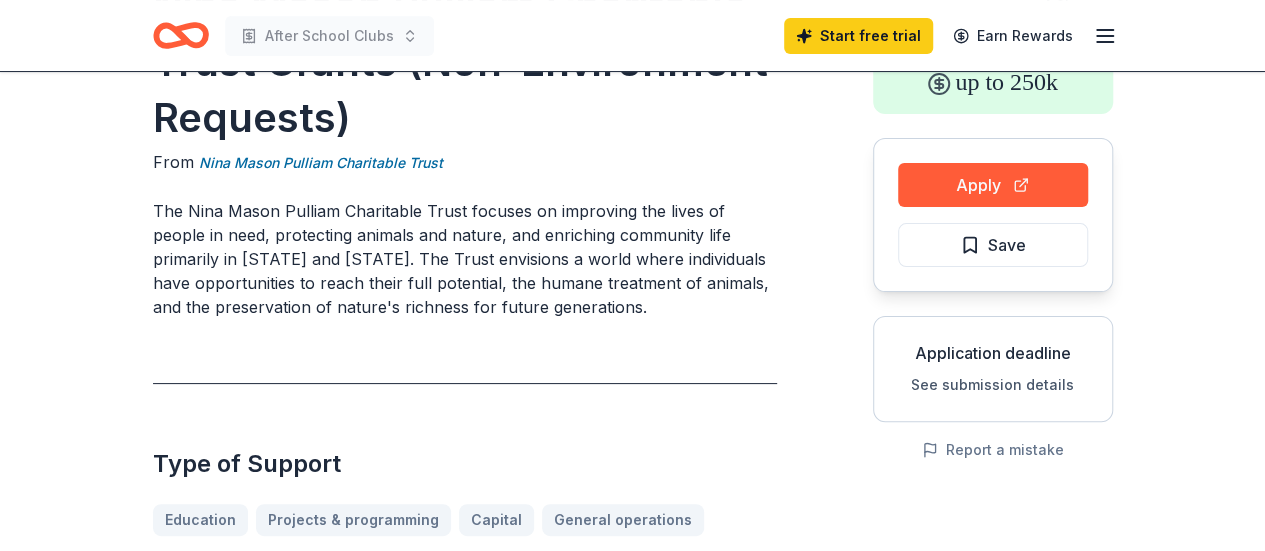 scroll, scrollTop: 0, scrollLeft: 0, axis: both 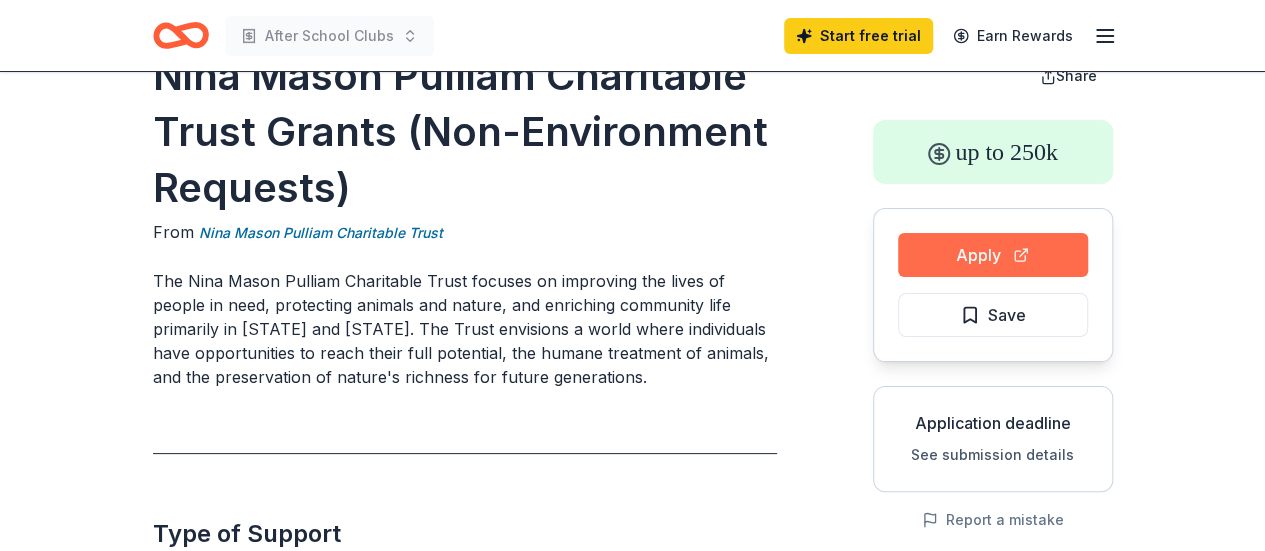 click on "Apply" at bounding box center [993, 255] 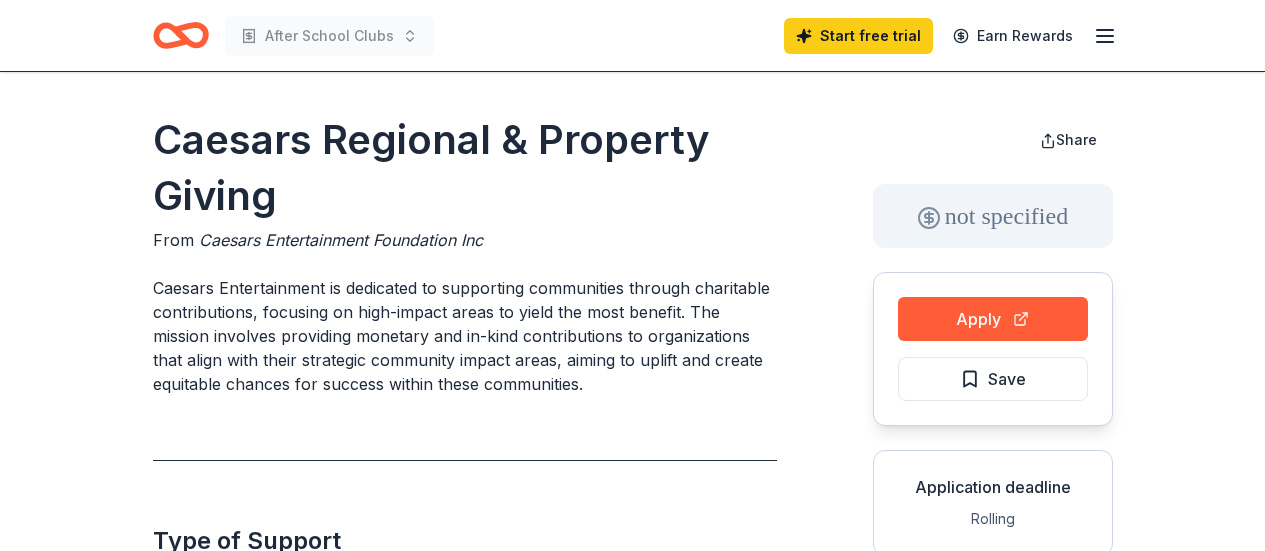scroll, scrollTop: 0, scrollLeft: 0, axis: both 